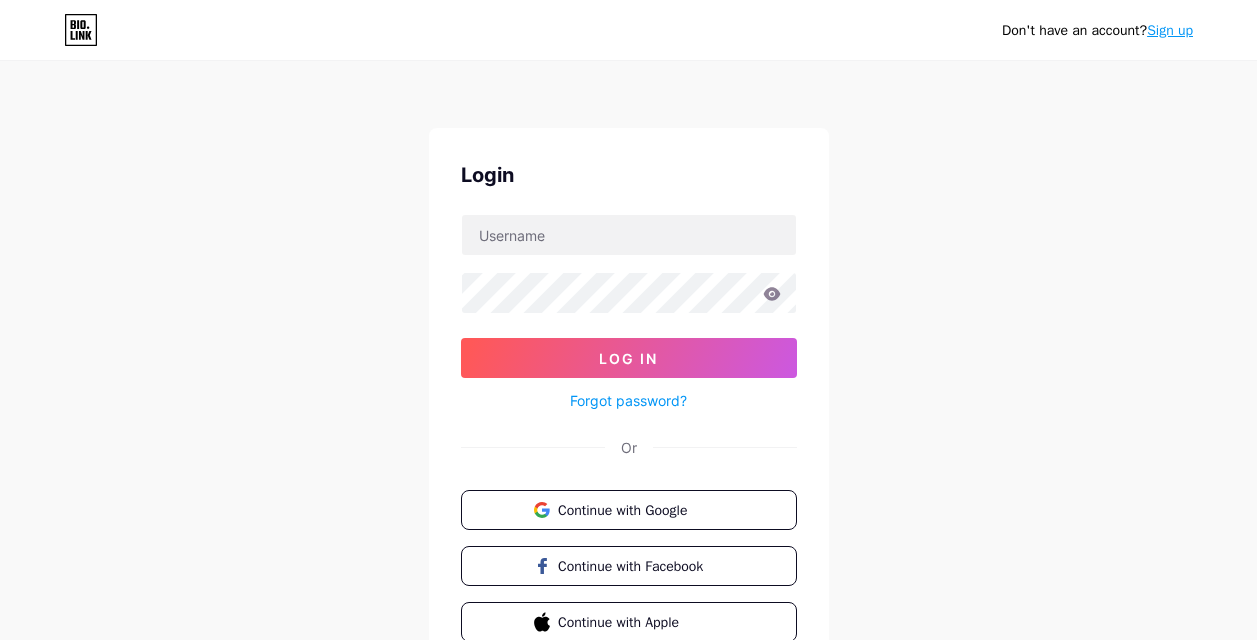 scroll, scrollTop: 0, scrollLeft: 0, axis: both 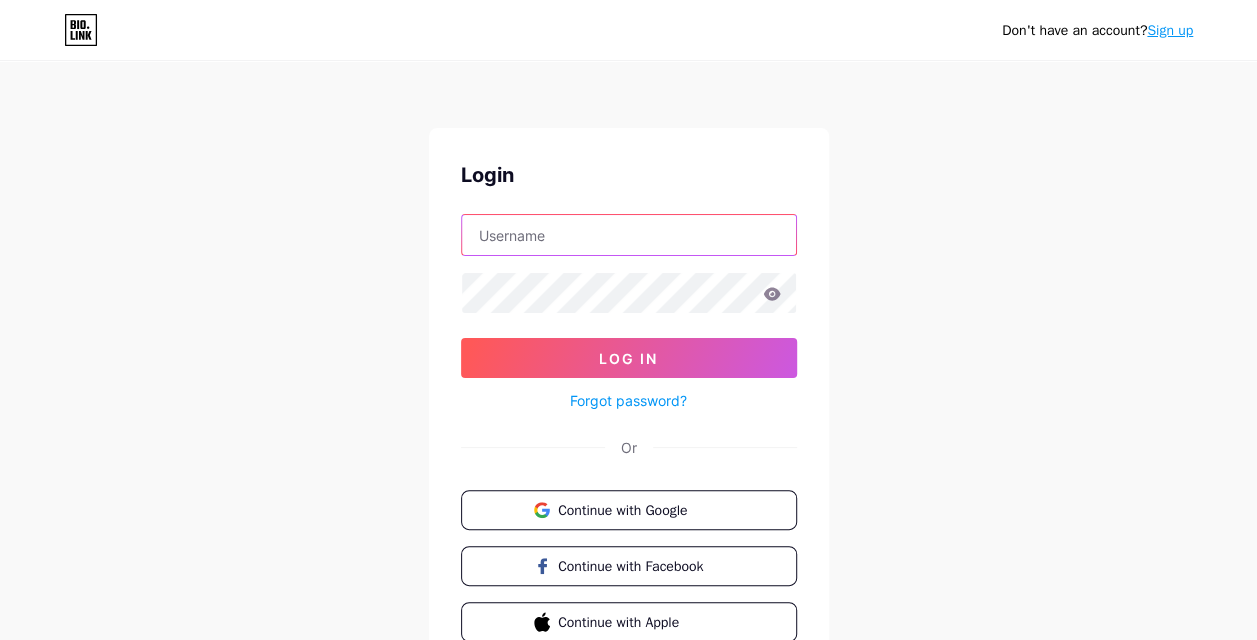 type on "[EMAIL]" 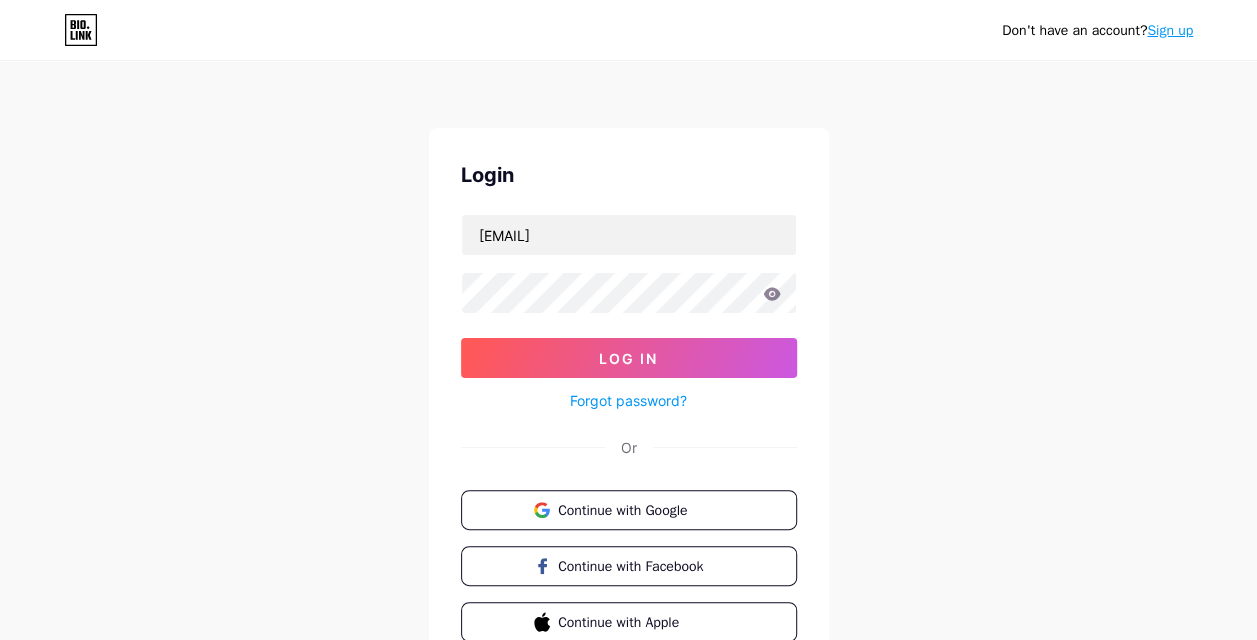 click on "Log In" at bounding box center [629, 358] 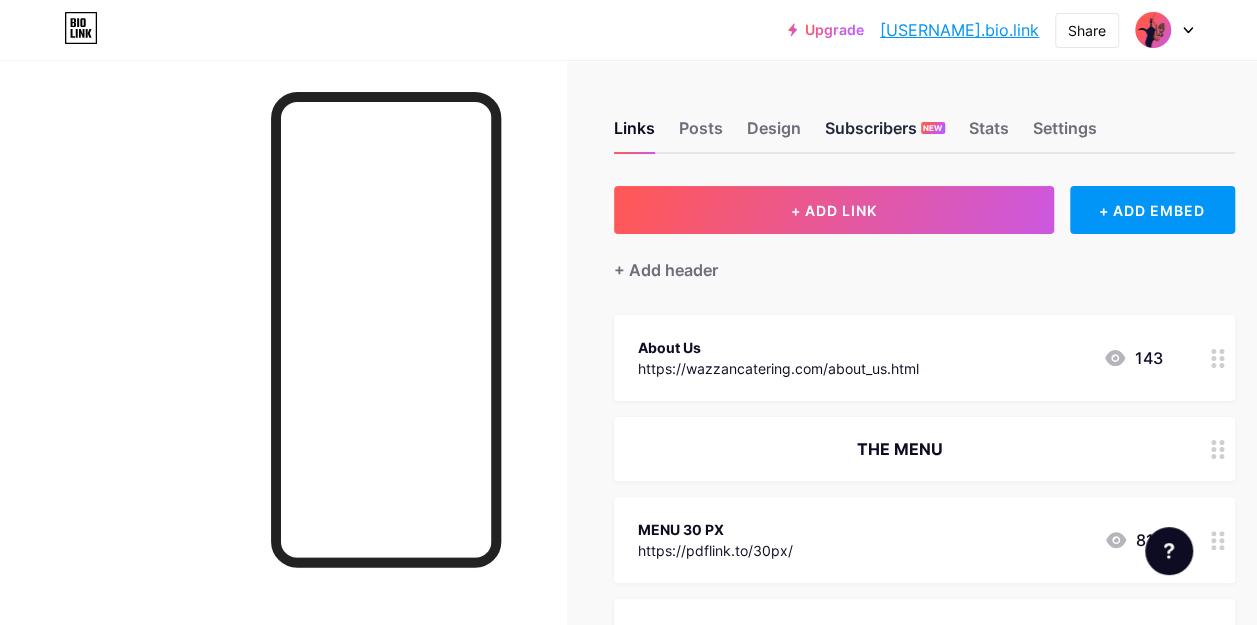 click on "Subscribers
NEW" at bounding box center [885, 134] 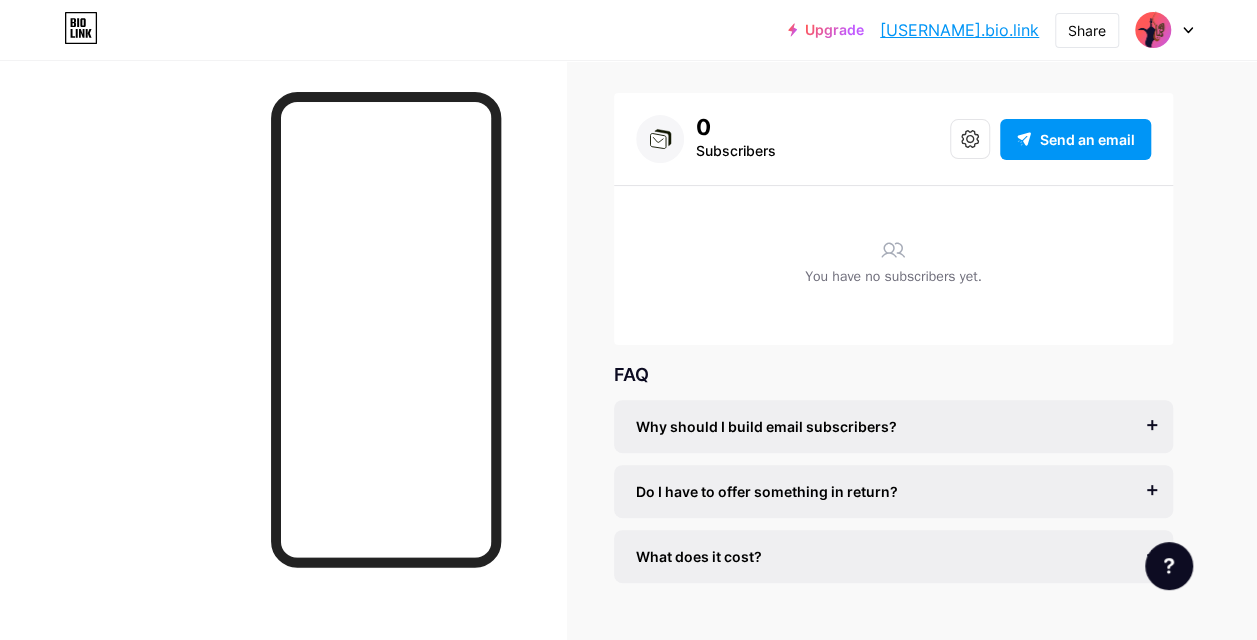 scroll, scrollTop: 120, scrollLeft: 0, axis: vertical 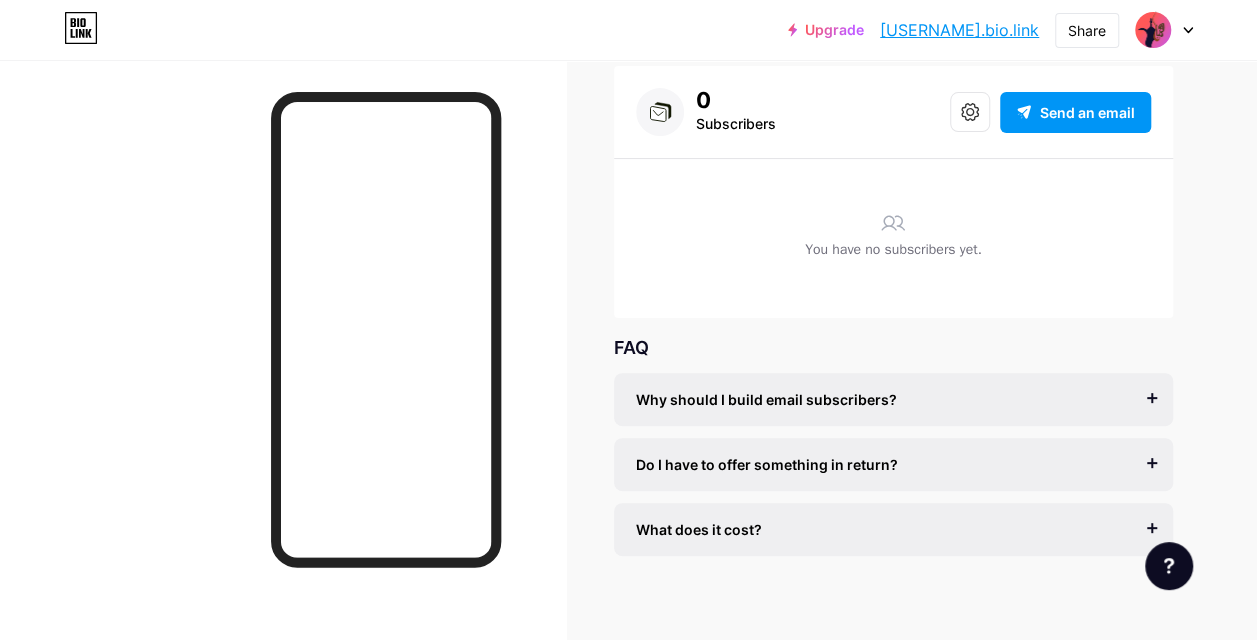drag, startPoint x: 838, startPoint y: 9, endPoint x: 226, endPoint y: 298, distance: 676.805 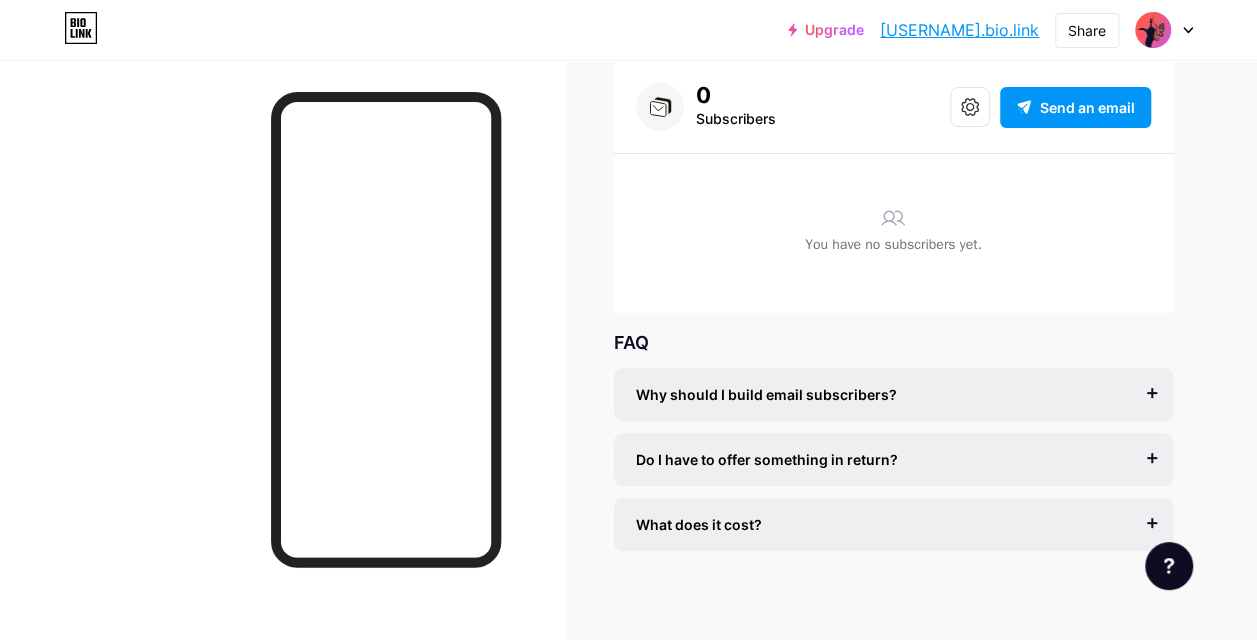 scroll, scrollTop: 136, scrollLeft: 0, axis: vertical 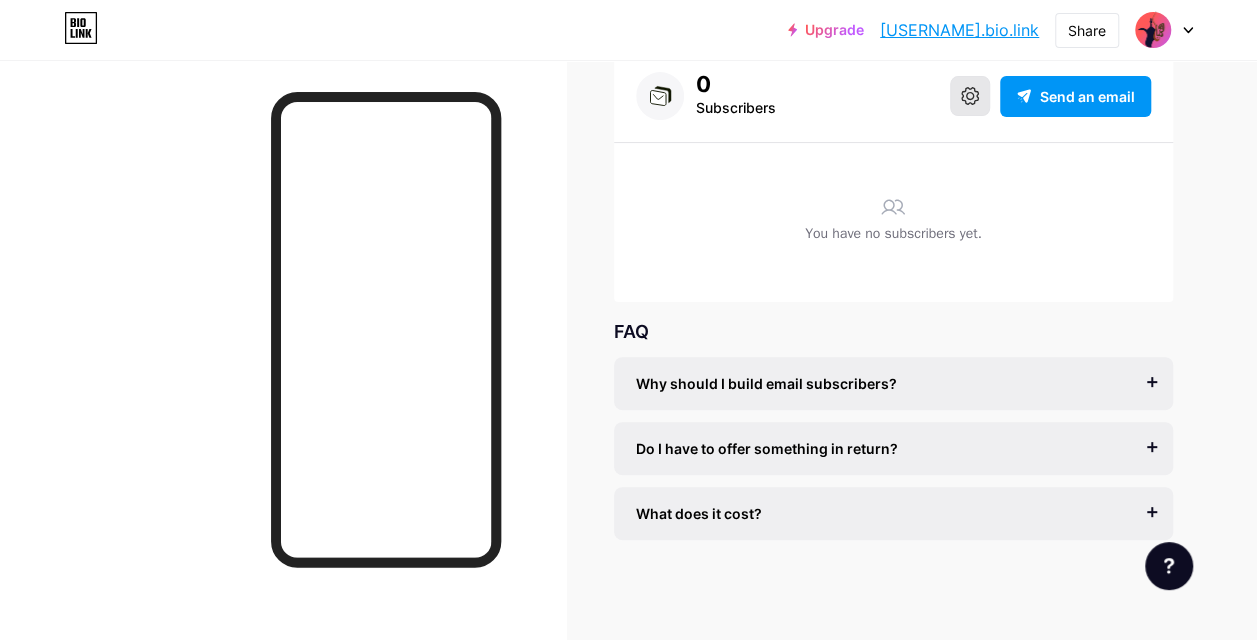 click at bounding box center [970, 96] 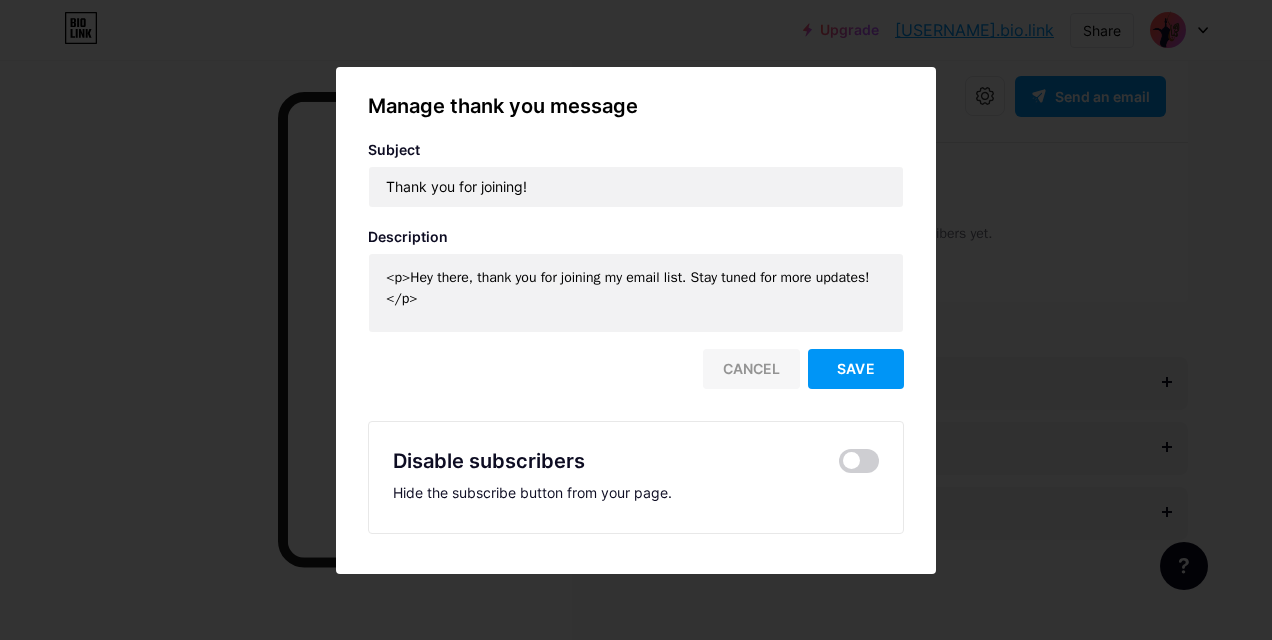 click on "Cancel" at bounding box center (751, 369) 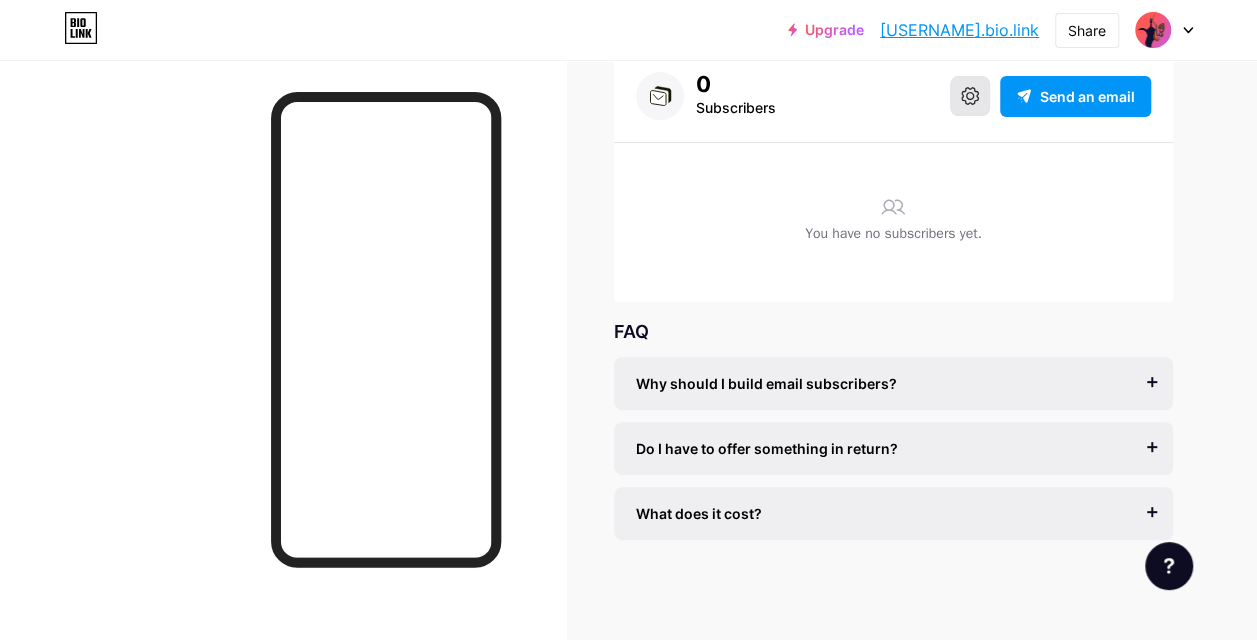 click 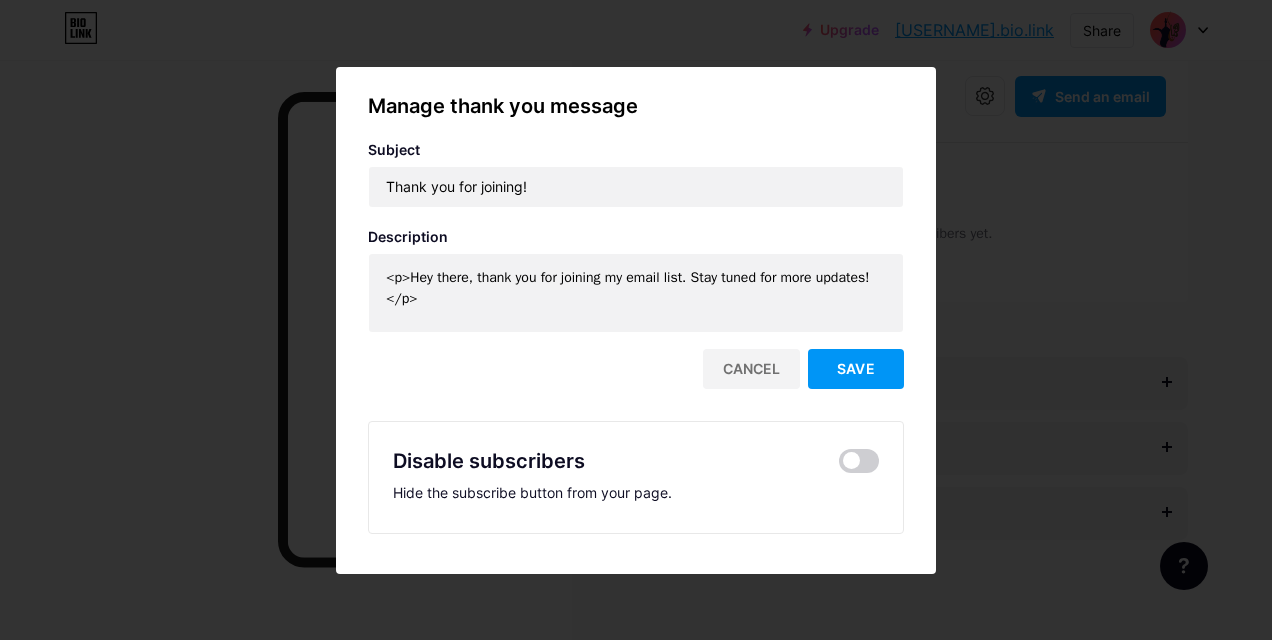 click on "Hide the subscribe button from your page." at bounding box center (636, 492) 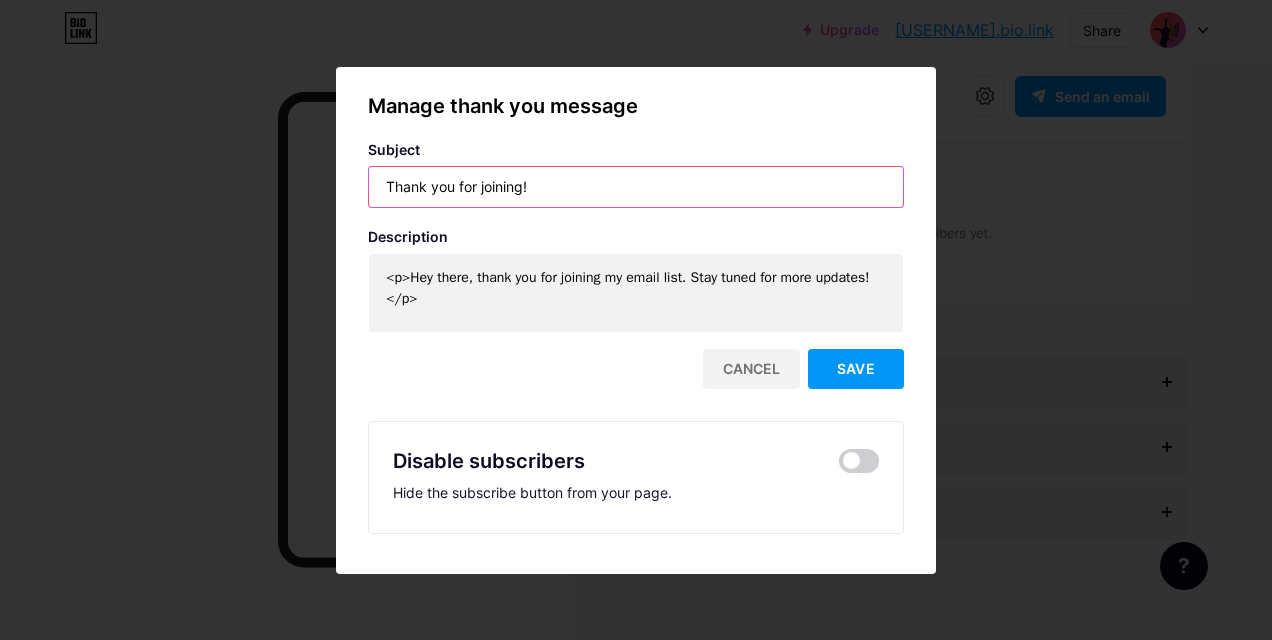 click on "Thank you for joining!" at bounding box center [636, 187] 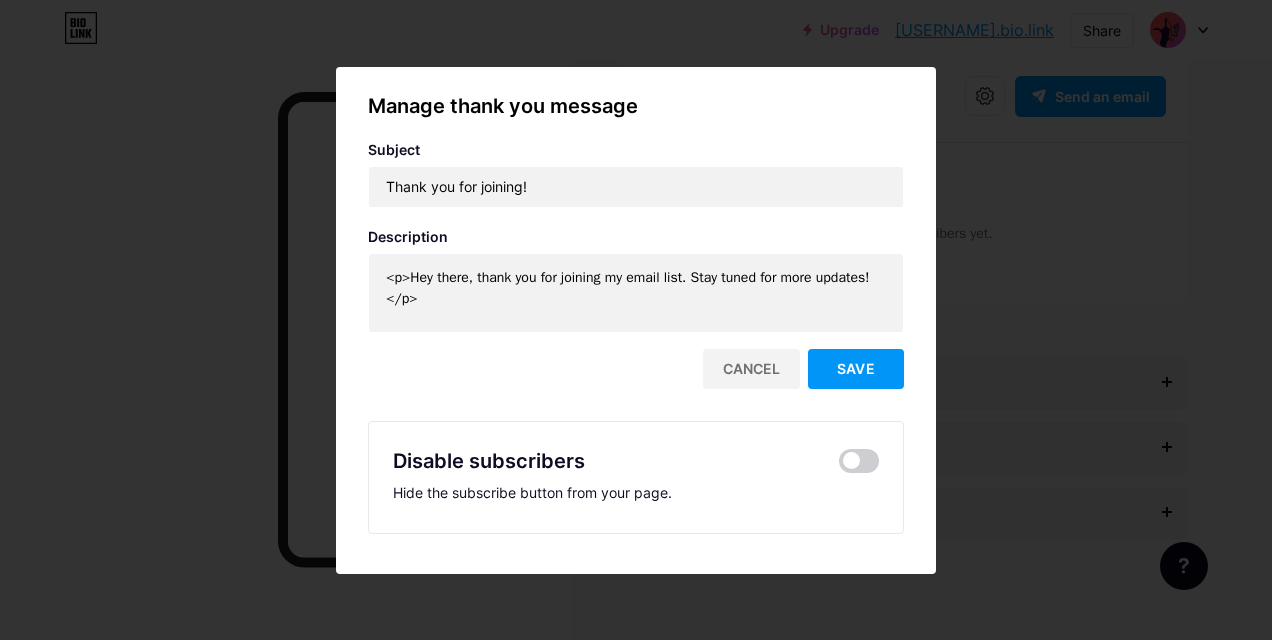 click at bounding box center (636, 320) 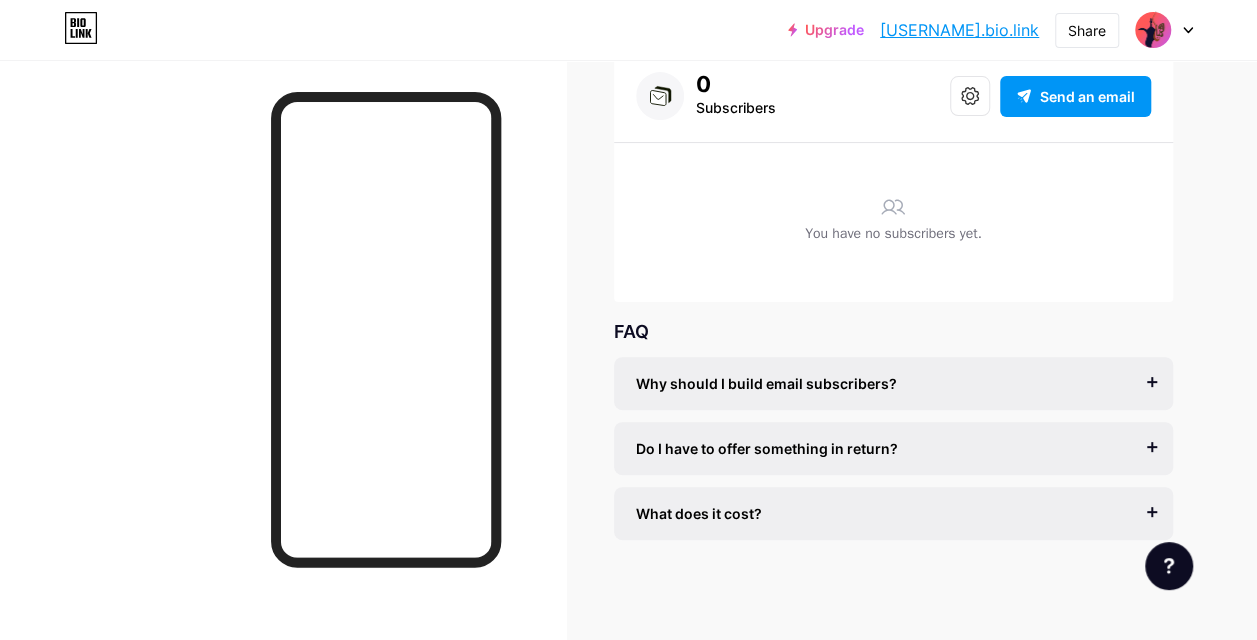click at bounding box center (1164, 30) 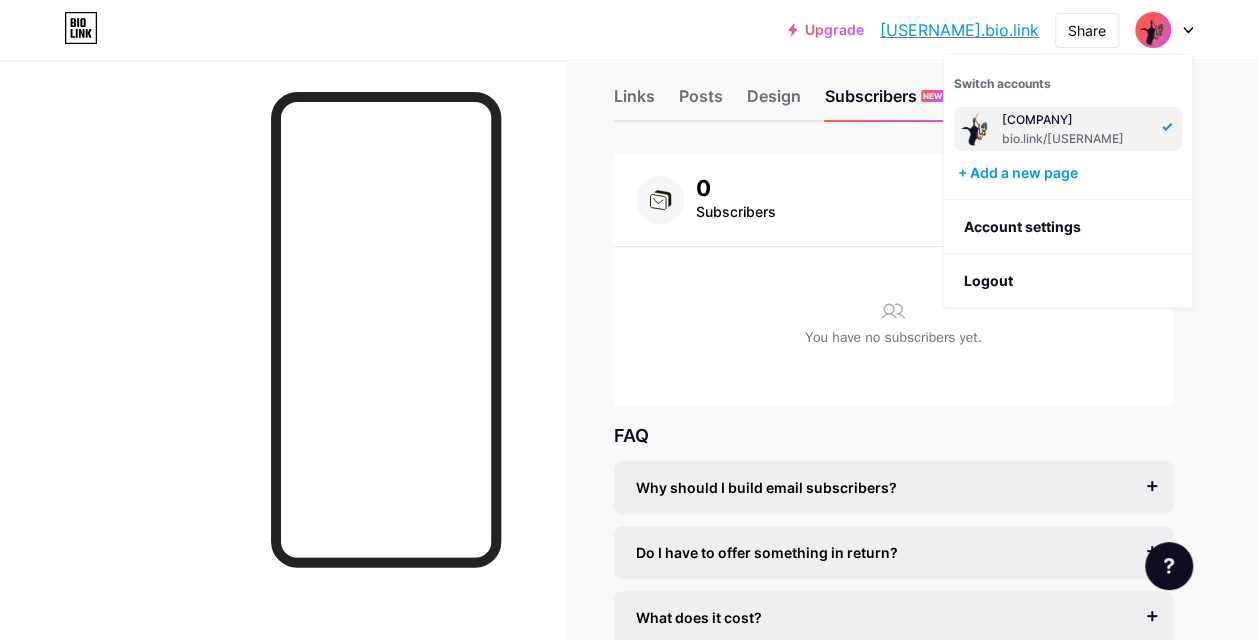 scroll, scrollTop: 0, scrollLeft: 0, axis: both 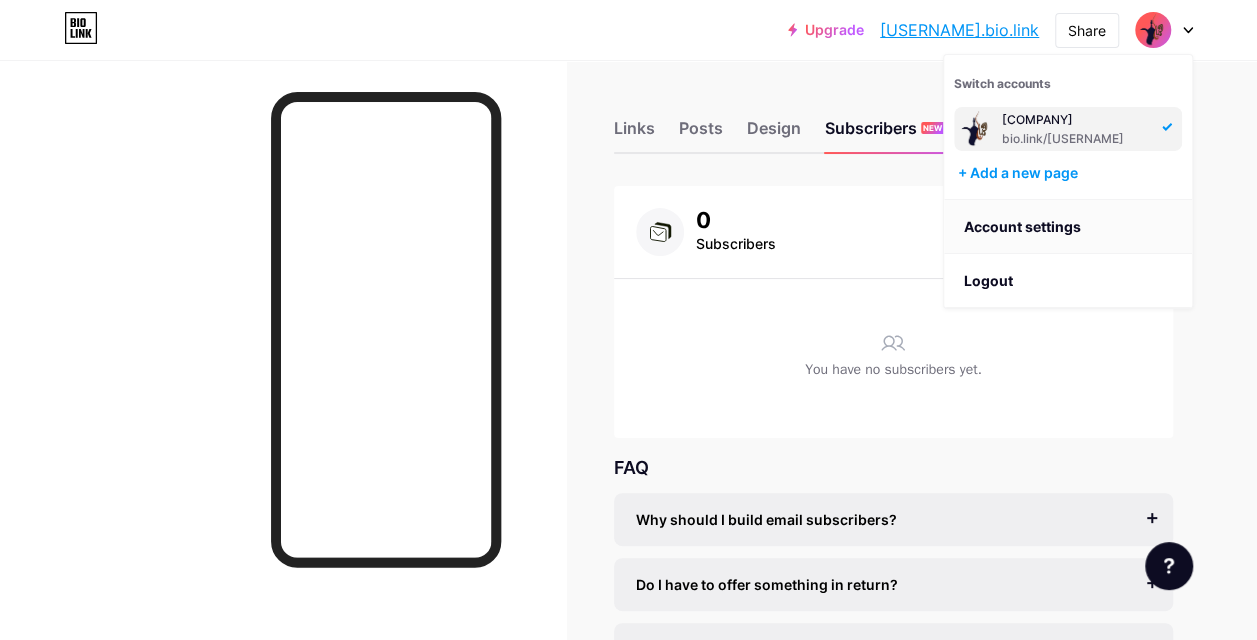 click on "Account settings" at bounding box center [1068, 227] 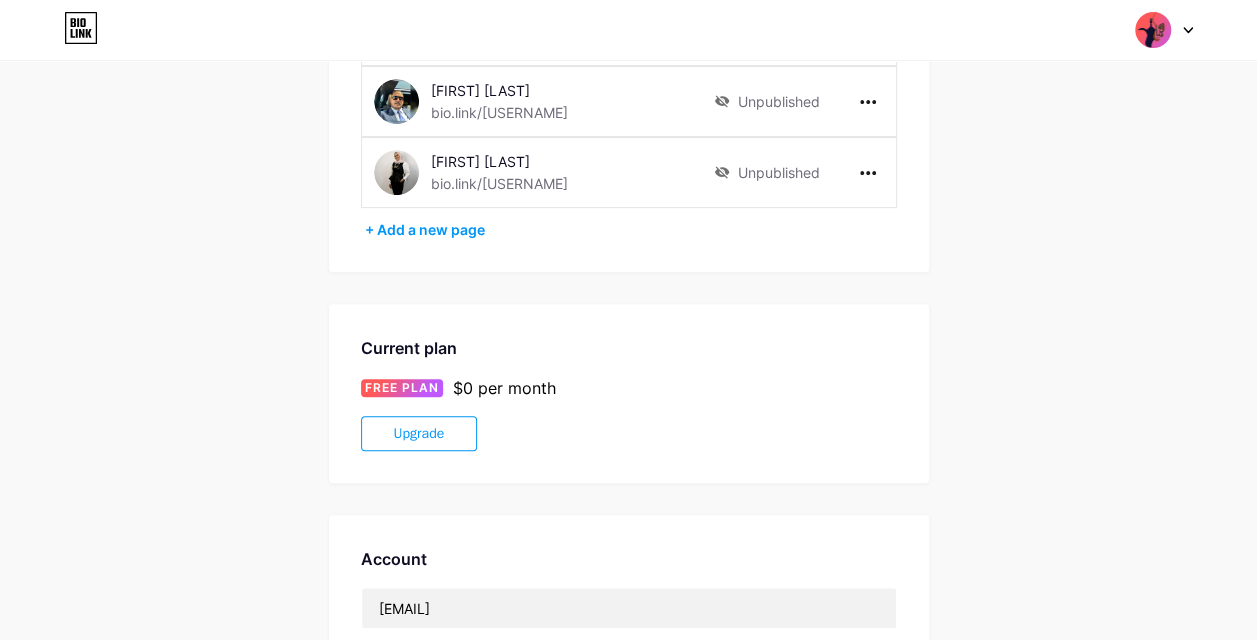 scroll, scrollTop: 0, scrollLeft: 0, axis: both 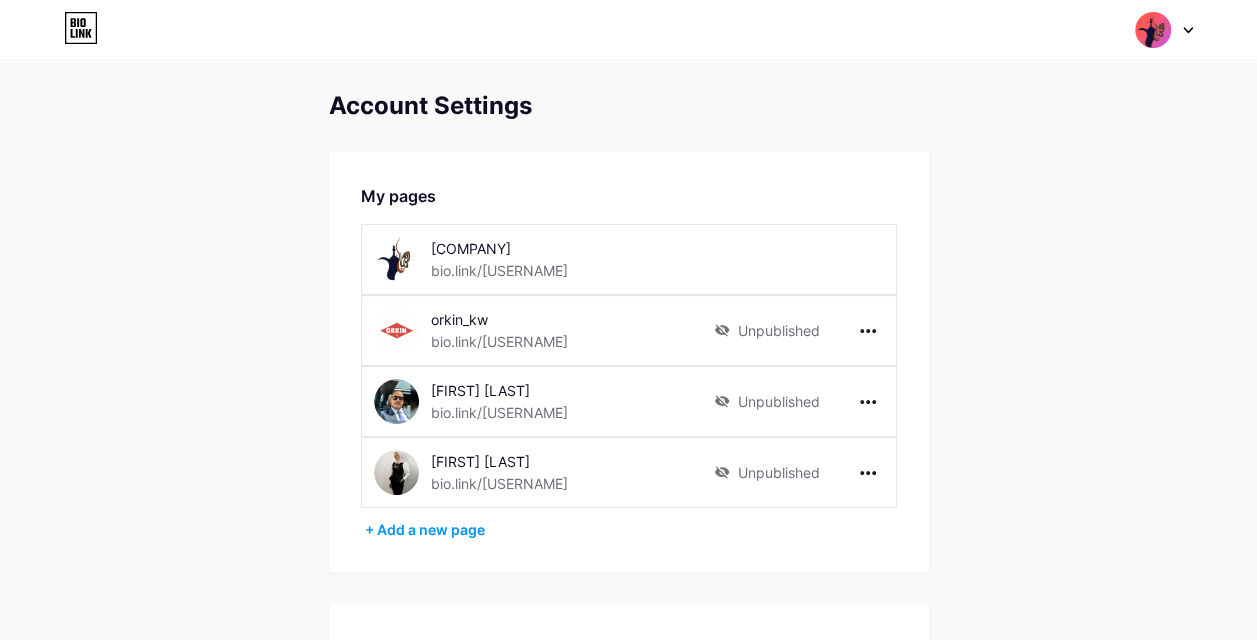 click on "[COMPANY]   bio.link/[USERNAME]" at bounding box center [629, 259] 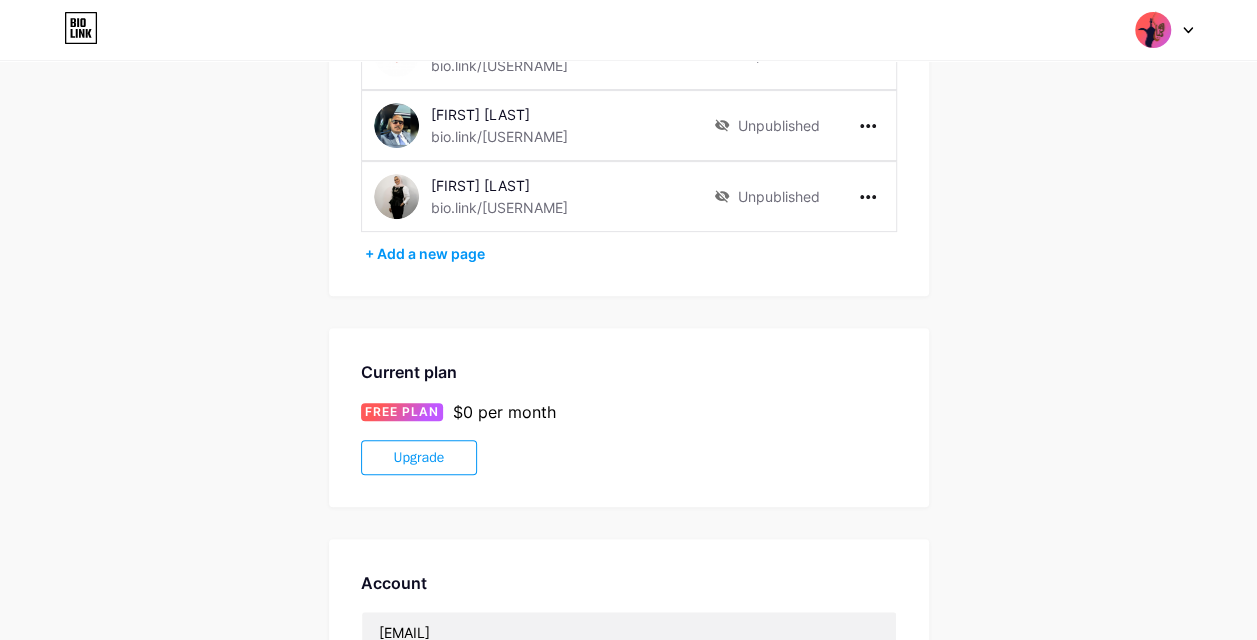 scroll, scrollTop: 400, scrollLeft: 0, axis: vertical 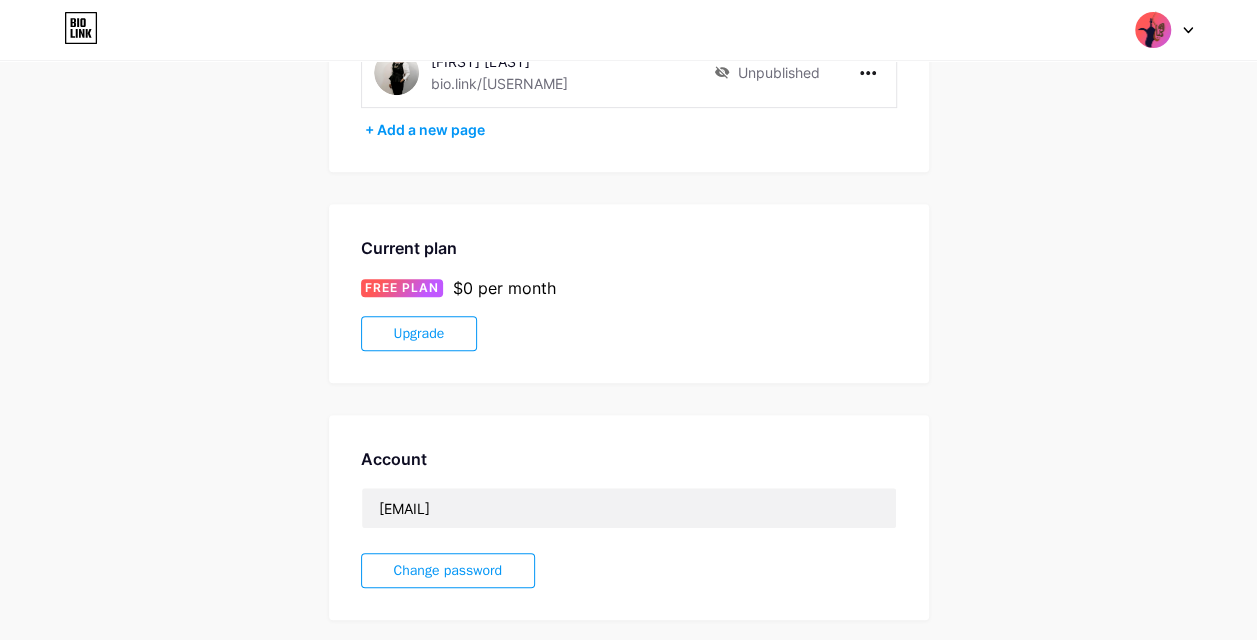 click on "FREE PLAN" at bounding box center [402, 288] 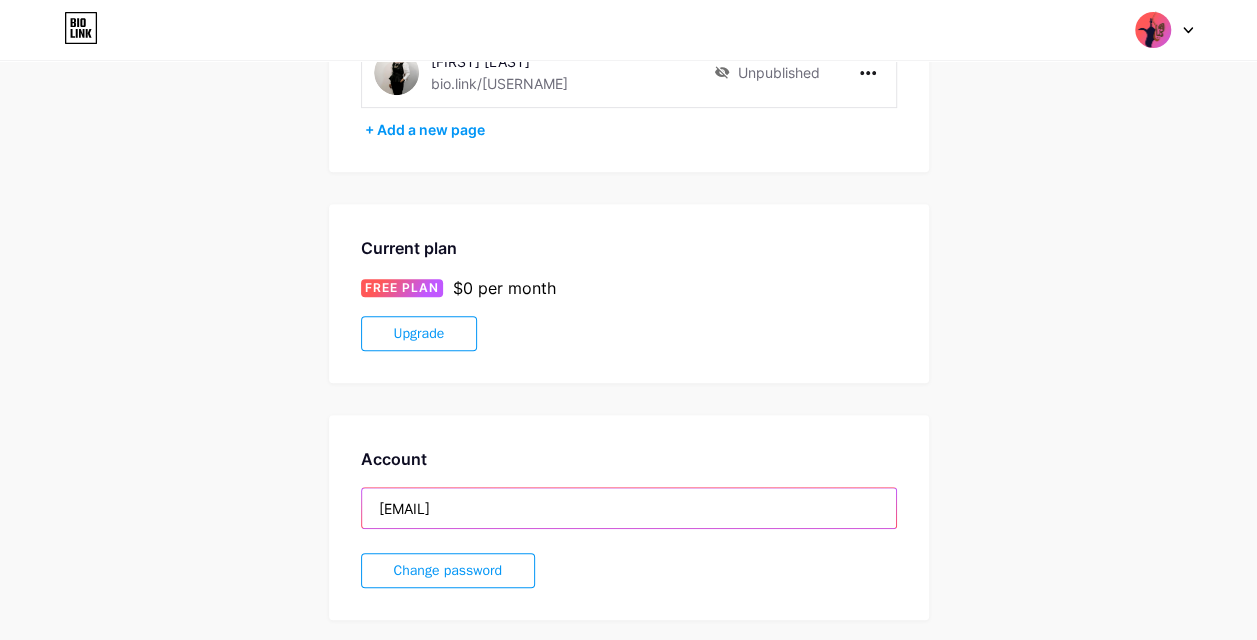 click on "[EMAIL]" at bounding box center (629, 508) 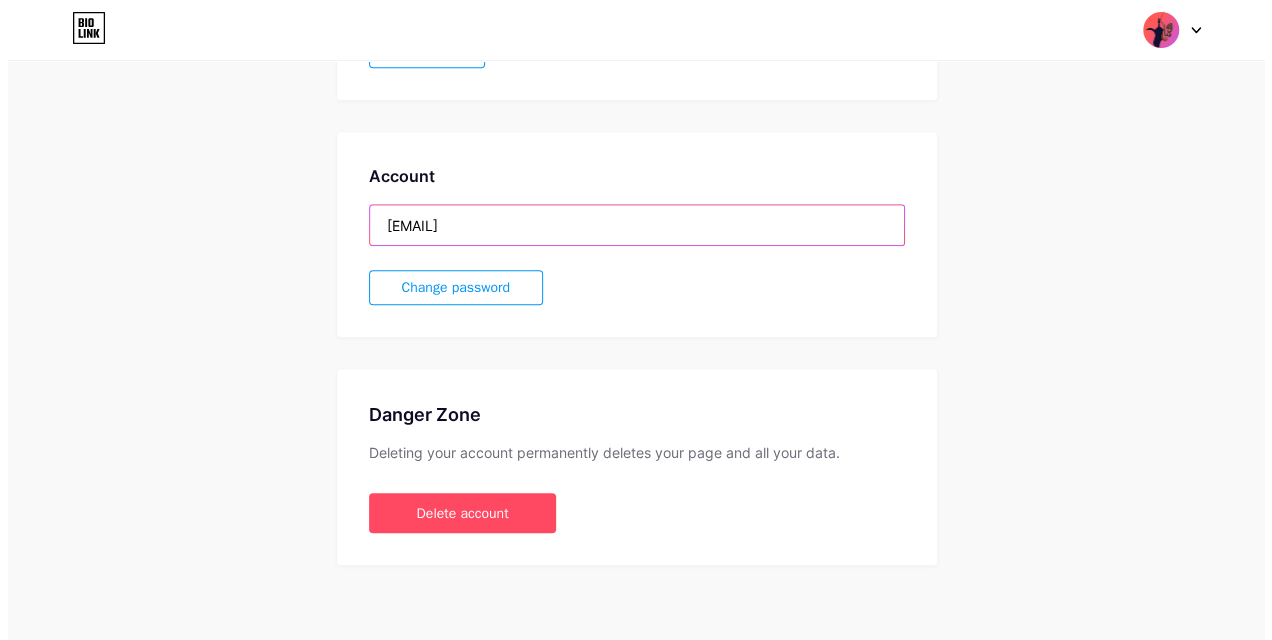 scroll, scrollTop: 283, scrollLeft: 0, axis: vertical 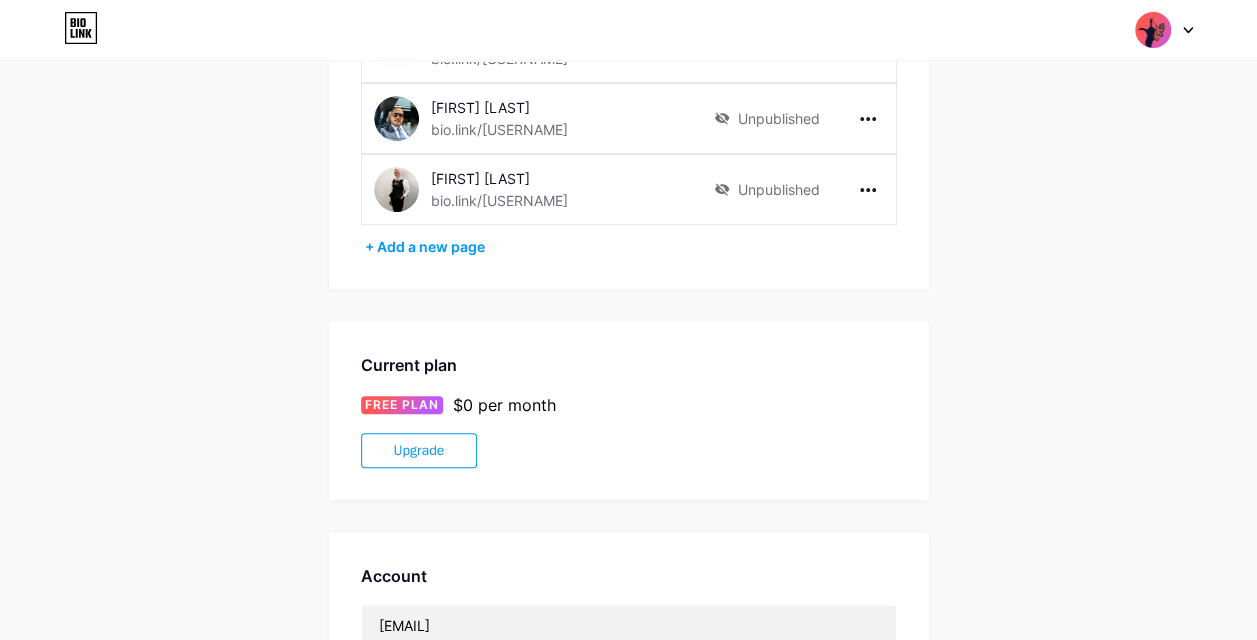 click on "Upgrade" at bounding box center (419, 450) 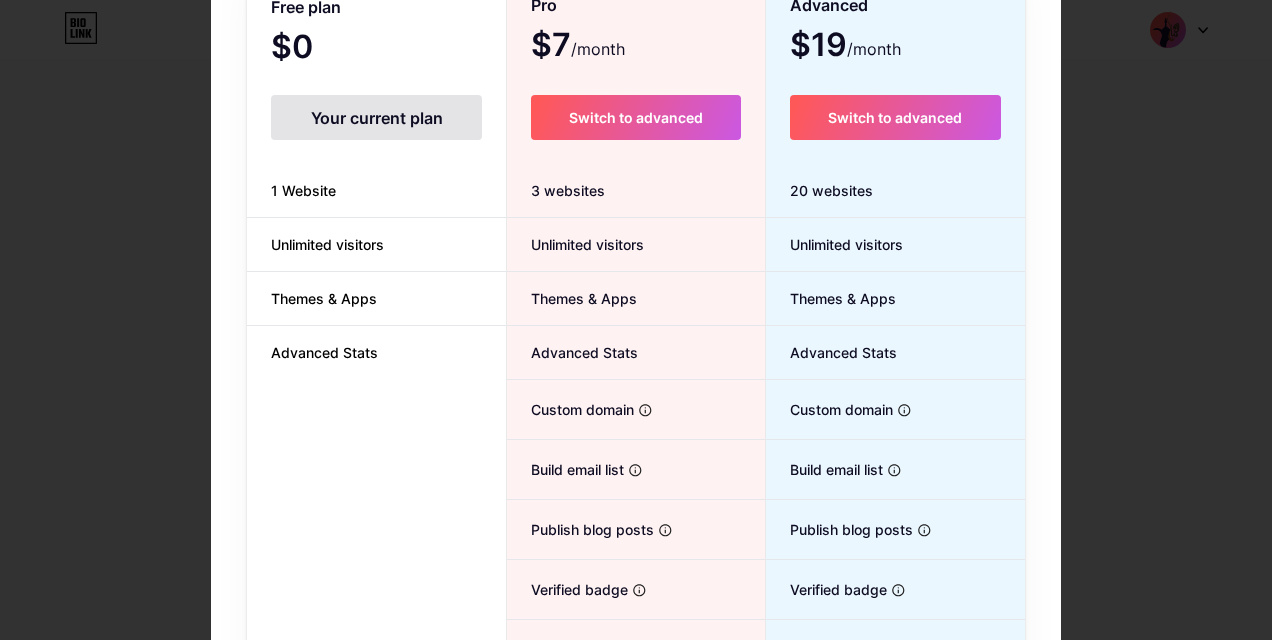 scroll, scrollTop: 322, scrollLeft: 0, axis: vertical 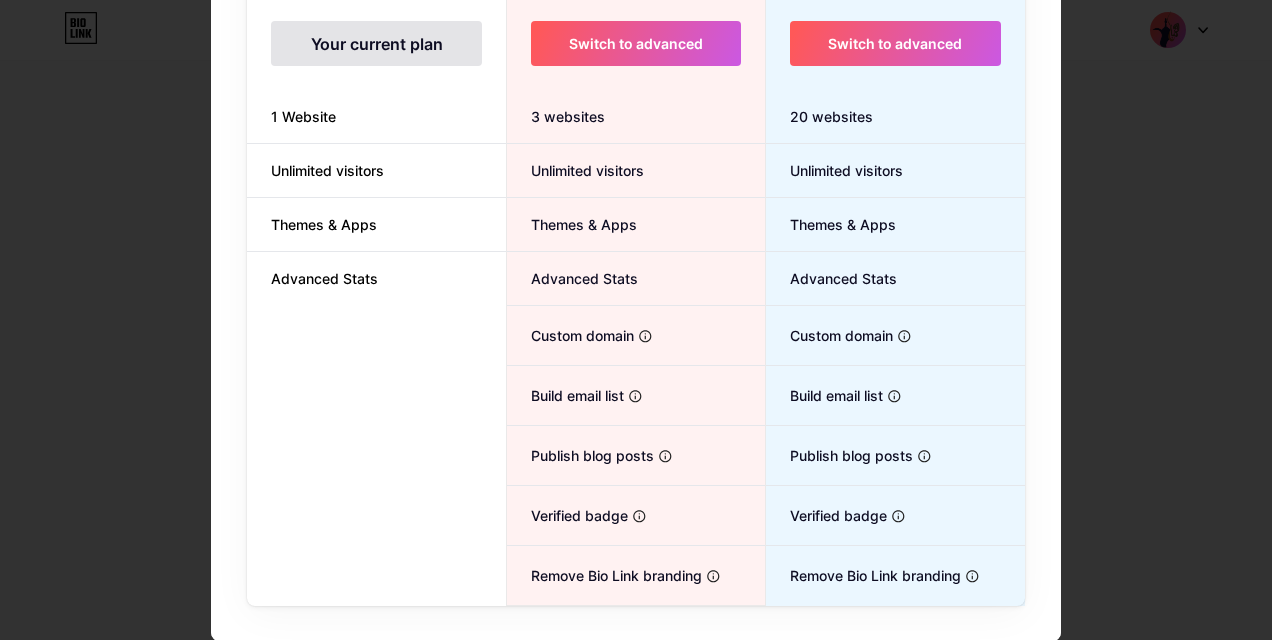 click on "Your current plan" at bounding box center [376, 43] 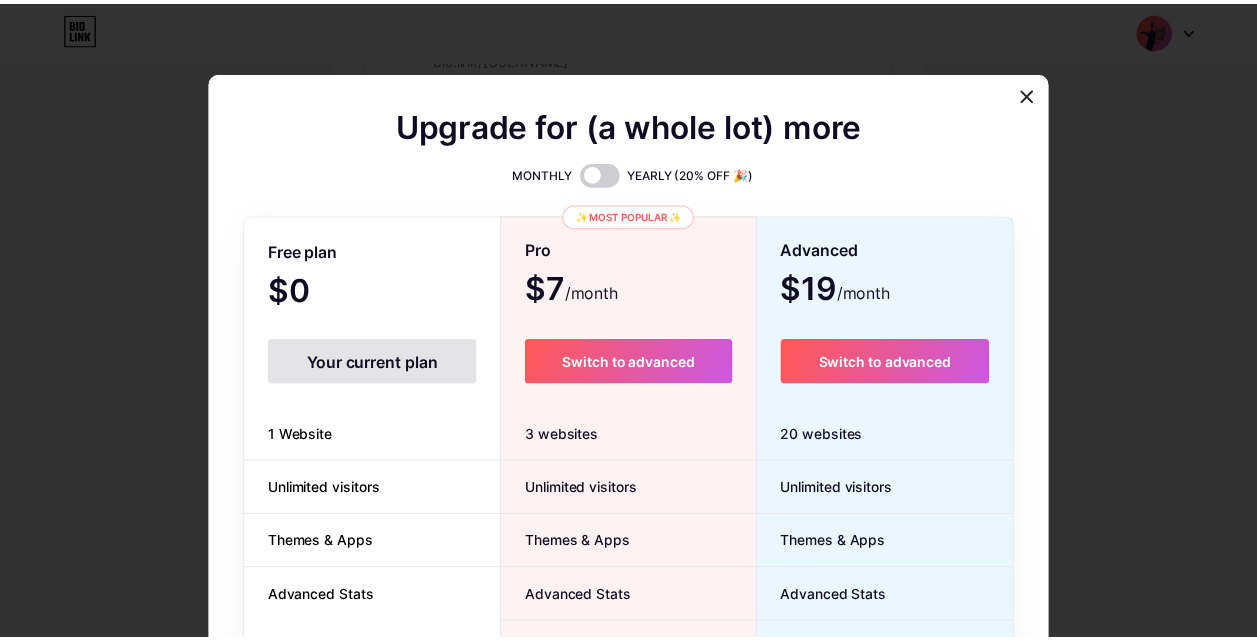 scroll, scrollTop: 0, scrollLeft: 0, axis: both 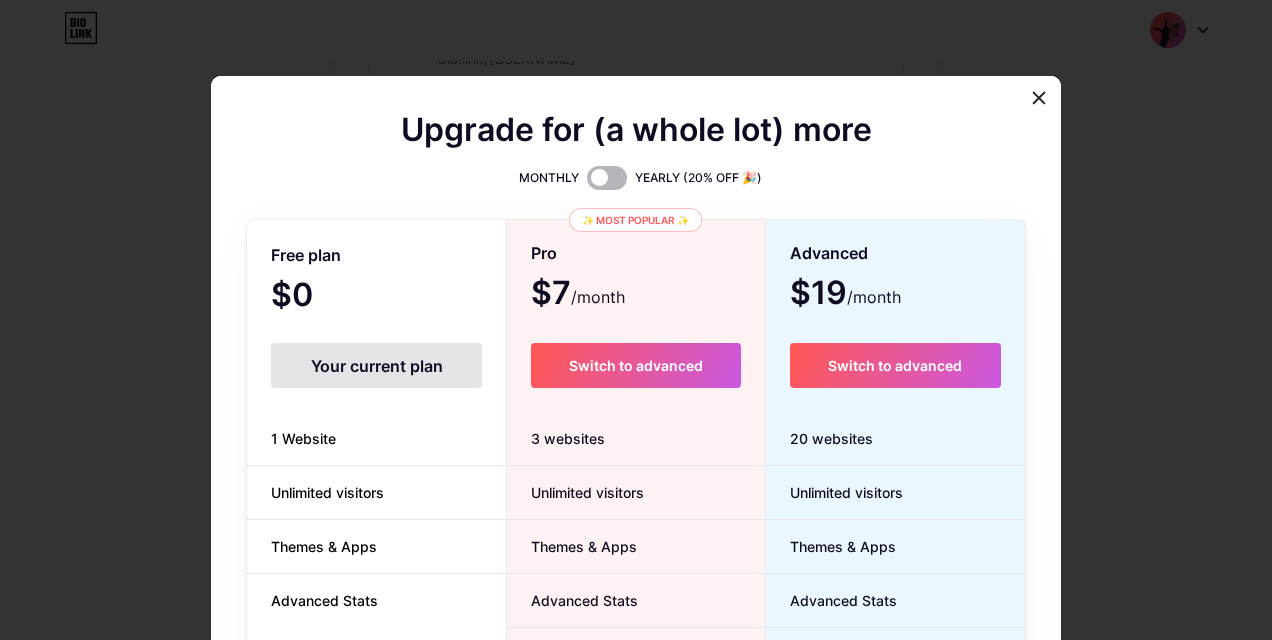 click at bounding box center [607, 178] 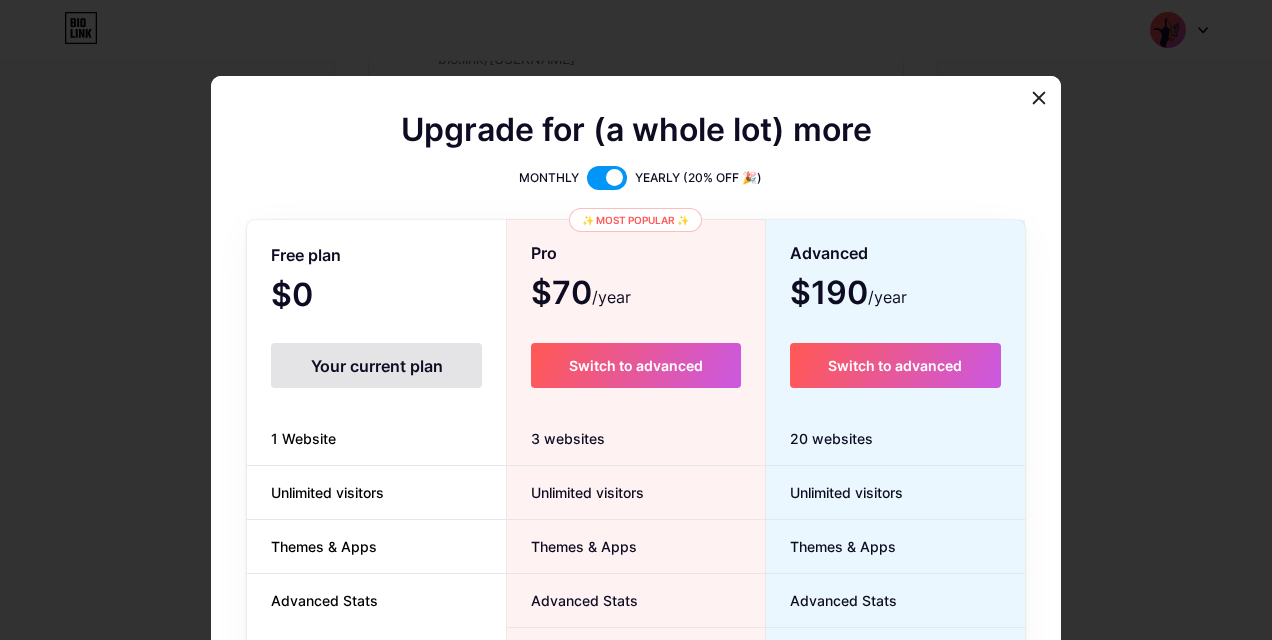 click at bounding box center (607, 178) 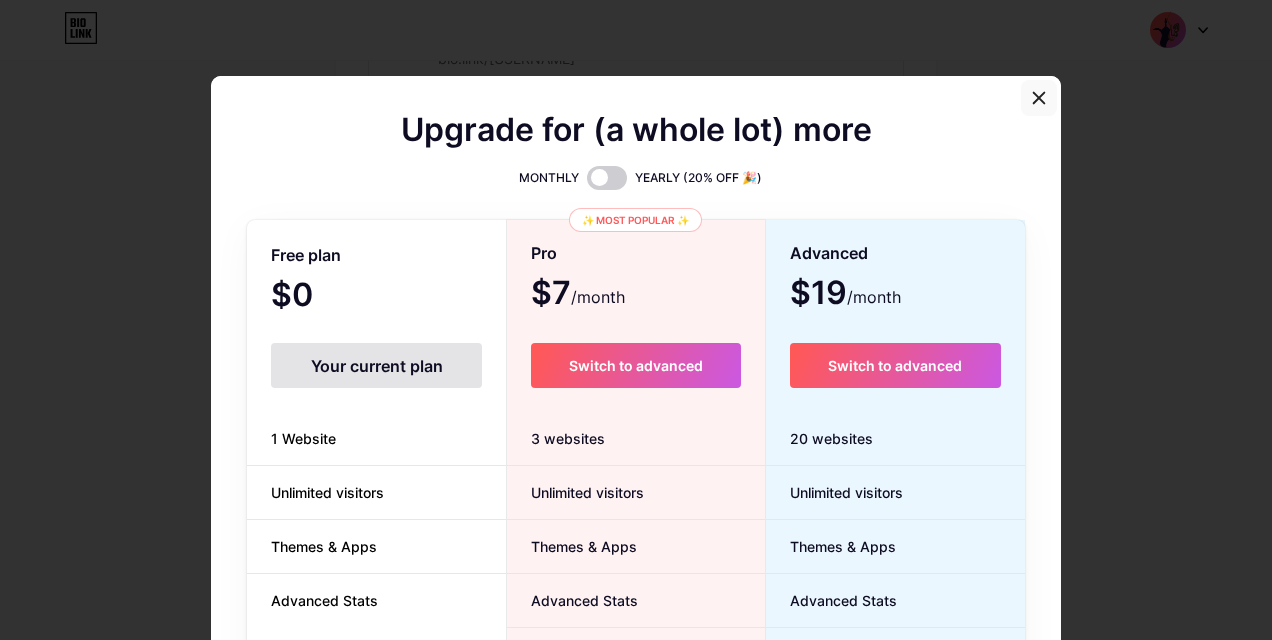 click 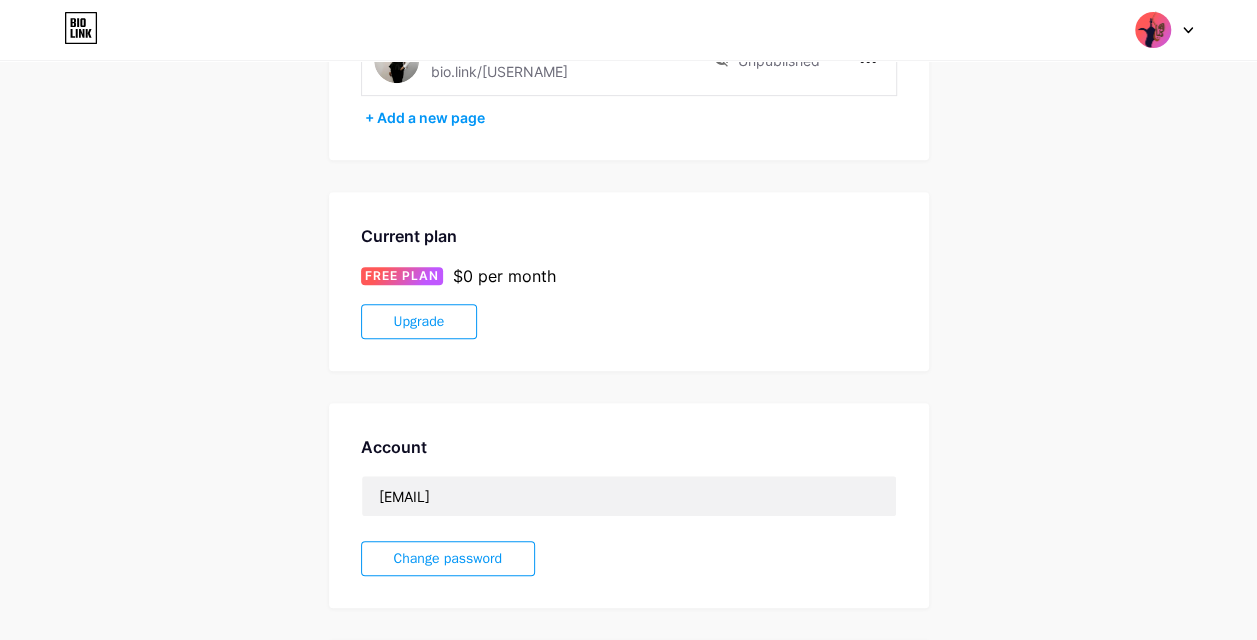 scroll, scrollTop: 483, scrollLeft: 0, axis: vertical 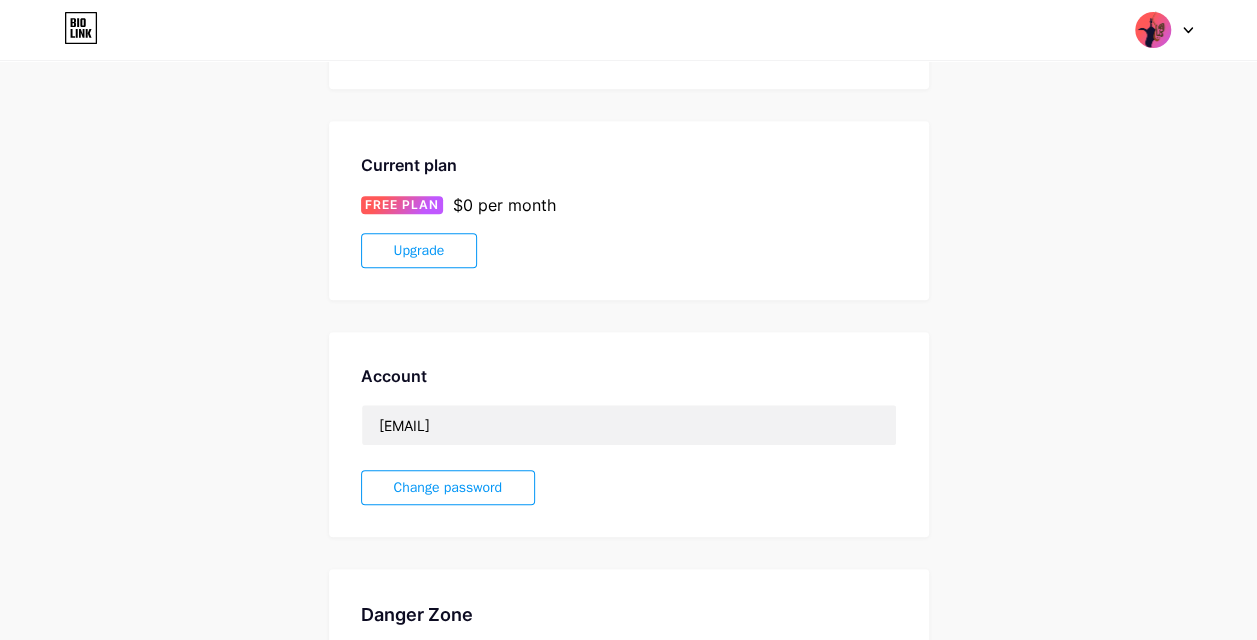 click at bounding box center (1153, 30) 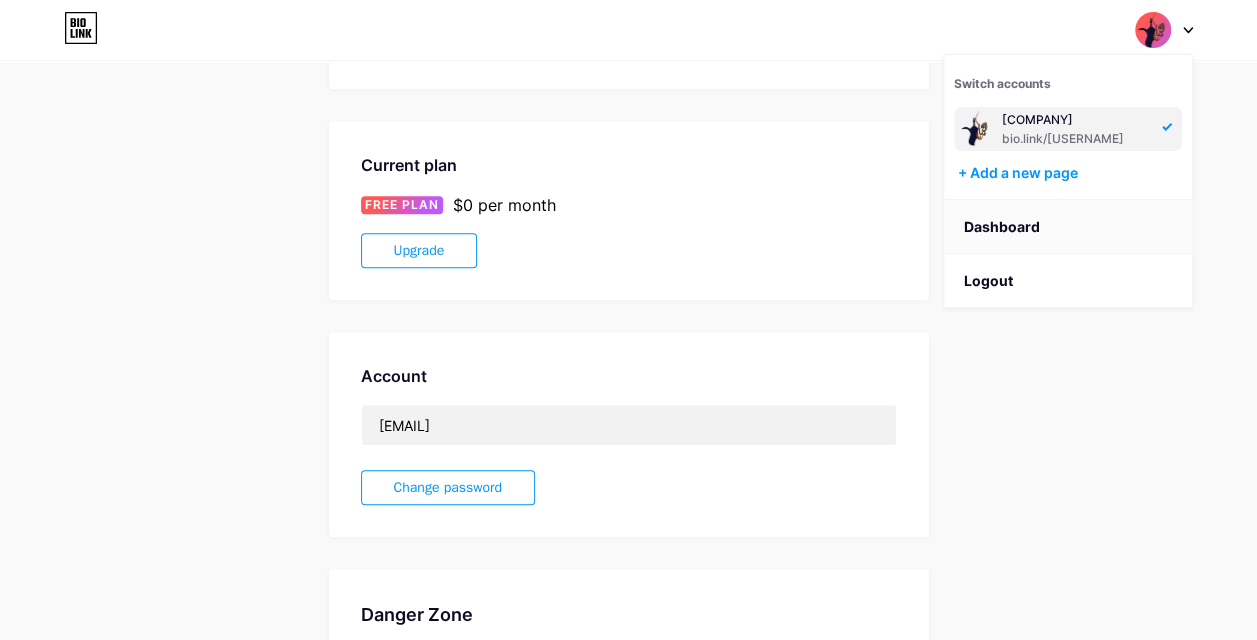 click on "Dashboard" at bounding box center (1068, 227) 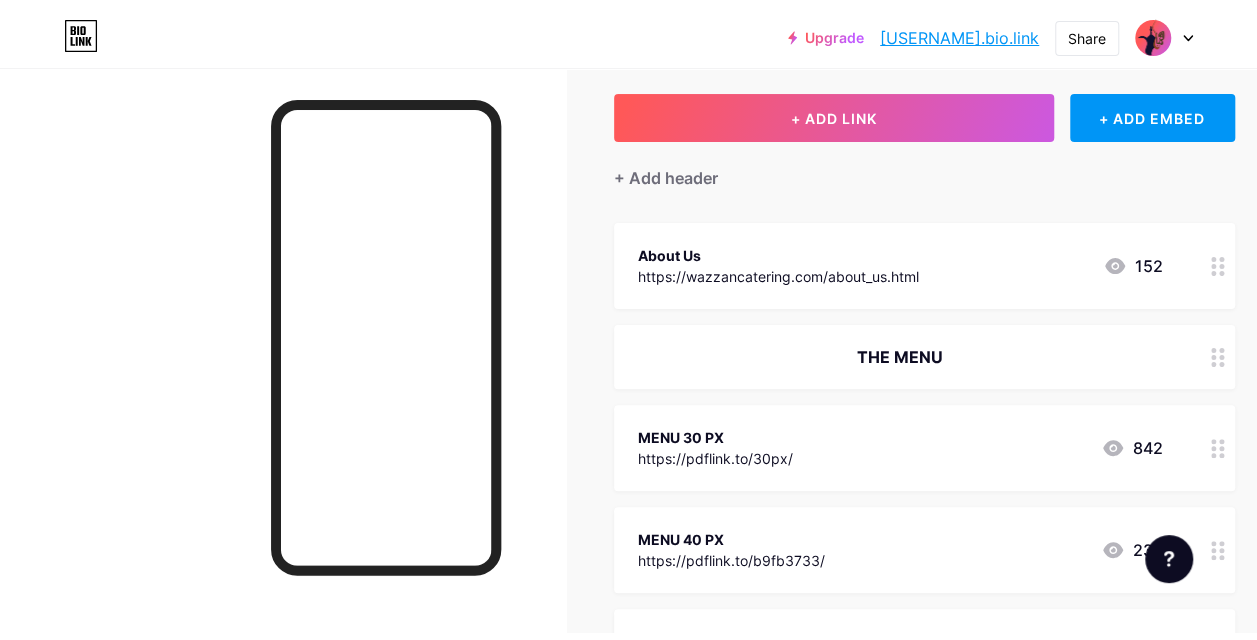 scroll, scrollTop: 0, scrollLeft: 0, axis: both 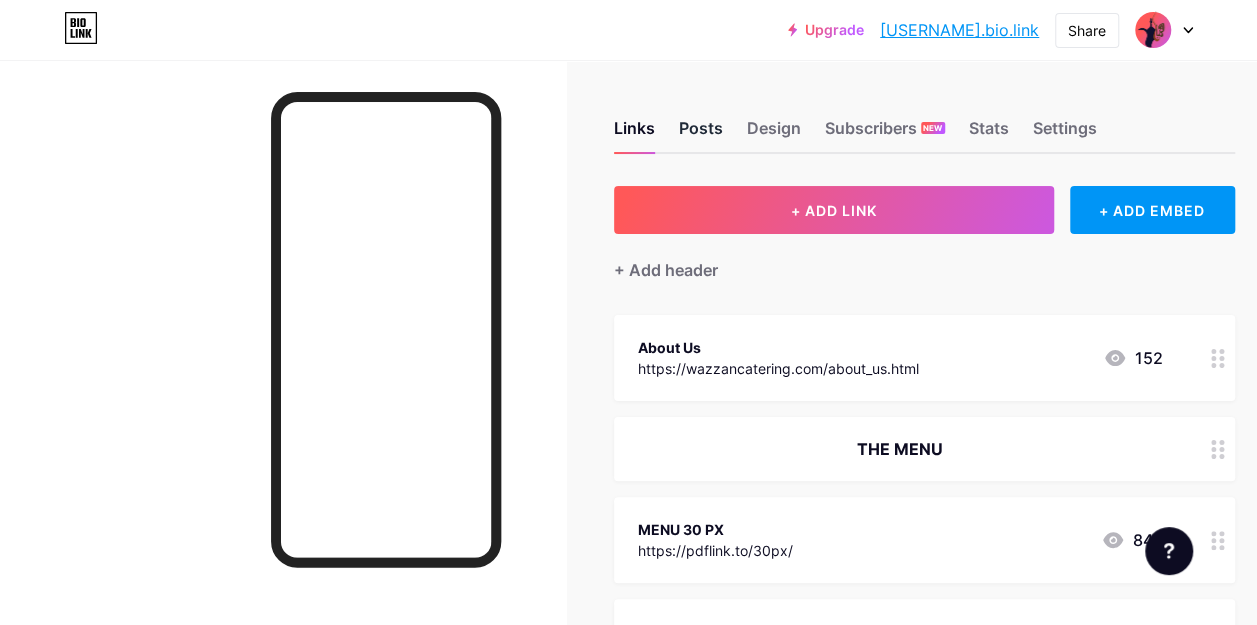 click on "Posts" at bounding box center [701, 134] 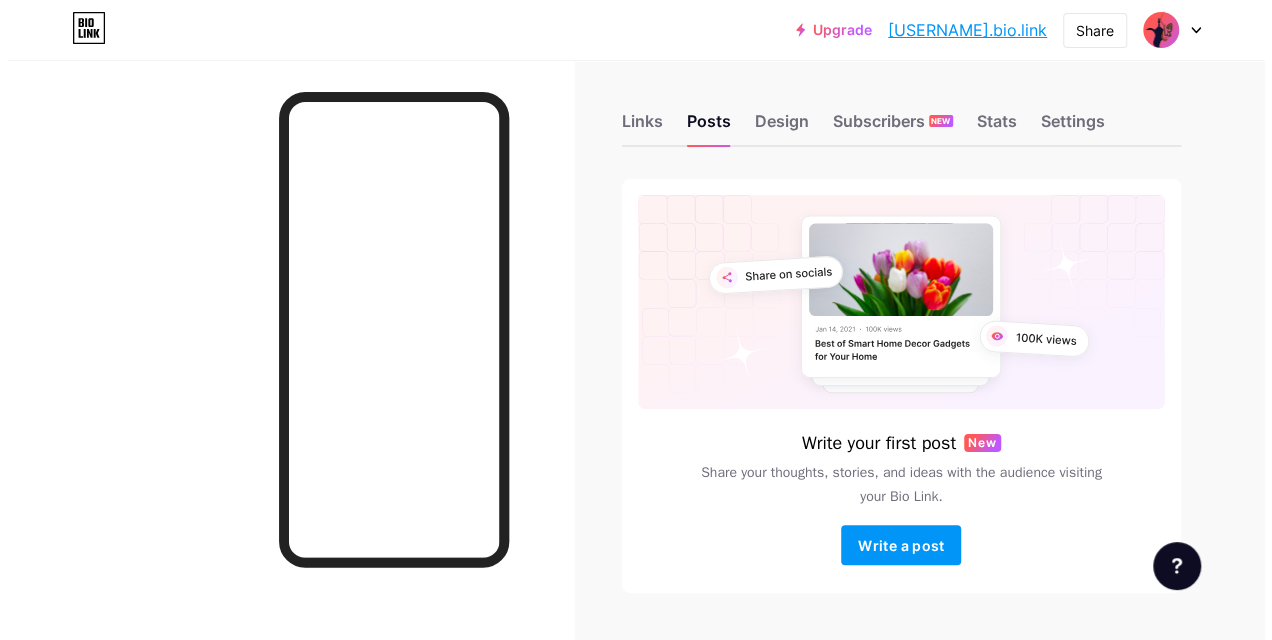 scroll, scrollTop: 57, scrollLeft: 0, axis: vertical 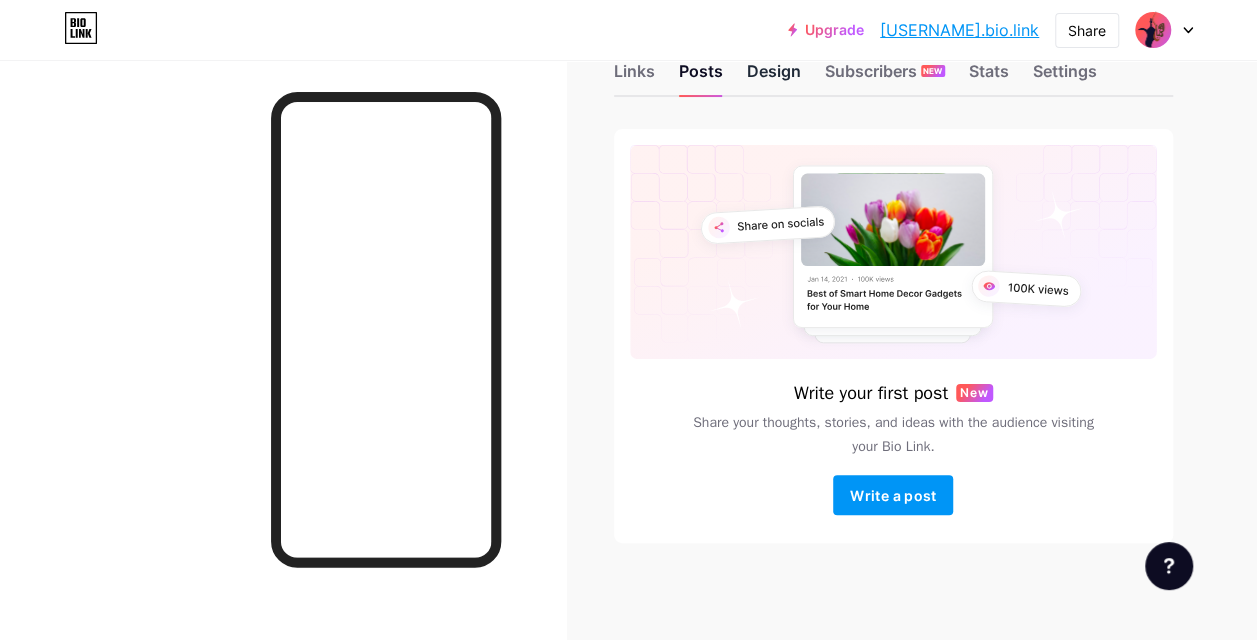 click on "Design" at bounding box center [774, 77] 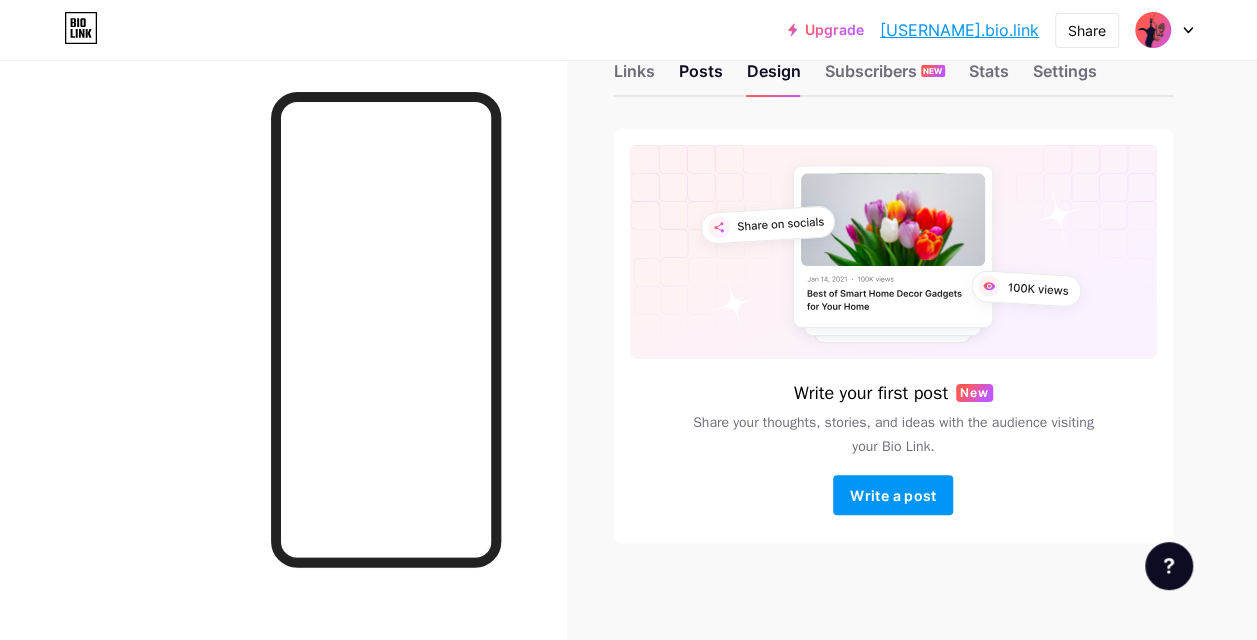 click on "Upgrade" at bounding box center (826, 30) 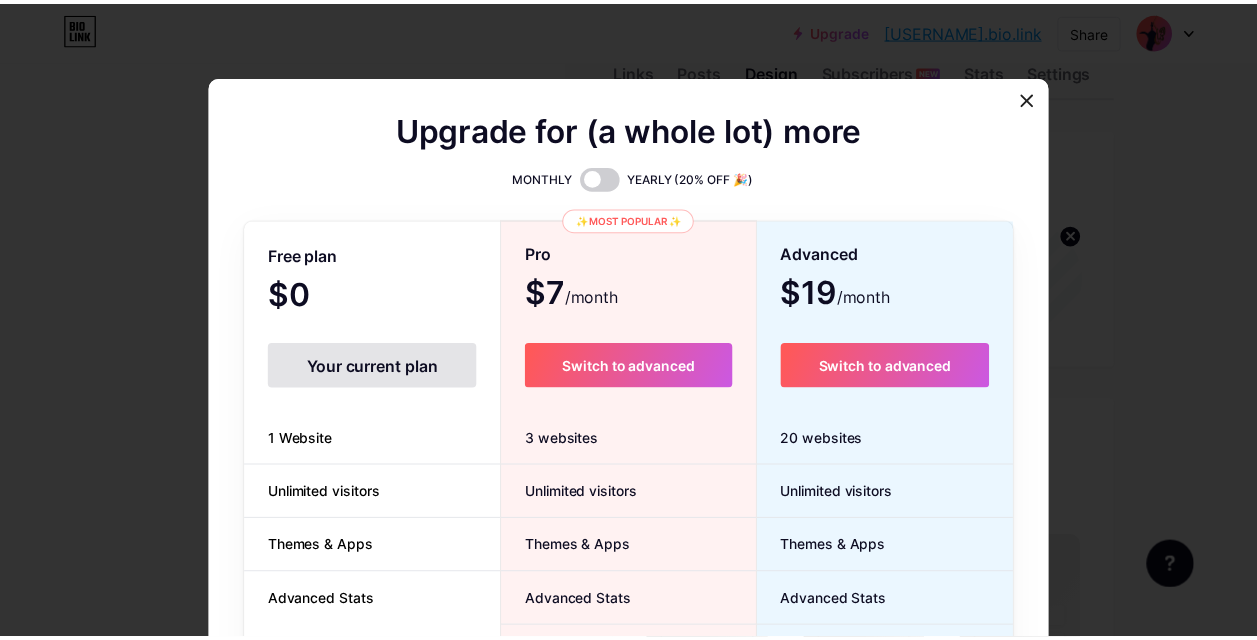 scroll, scrollTop: 0, scrollLeft: 0, axis: both 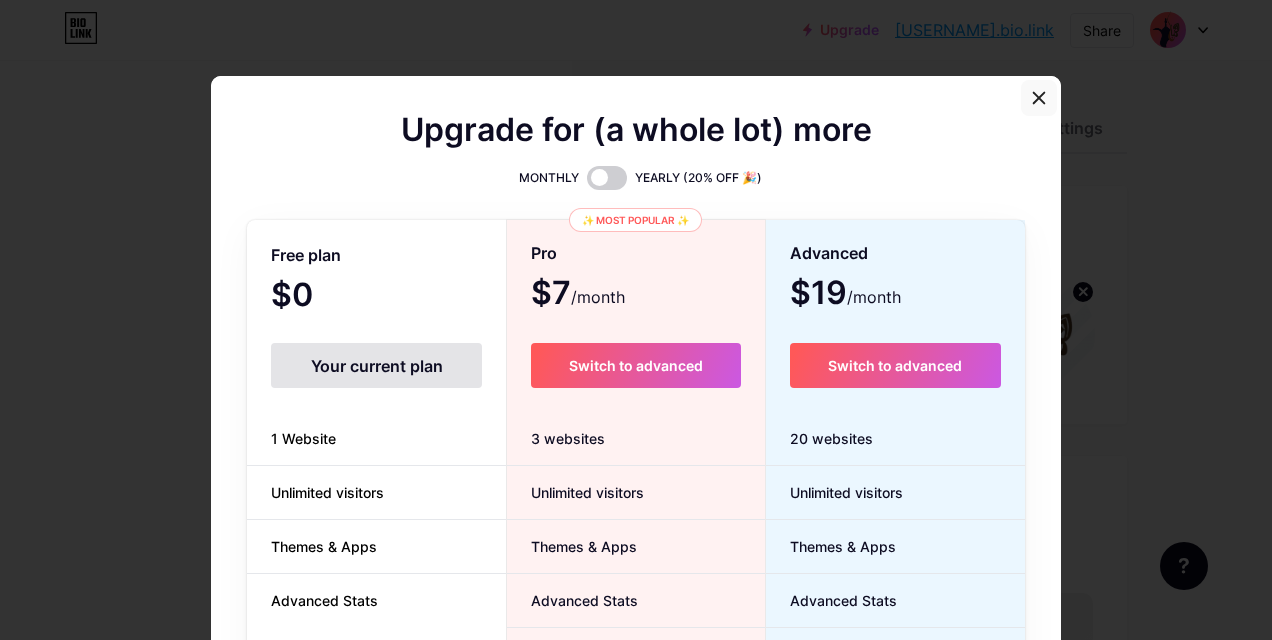 click at bounding box center [1039, 98] 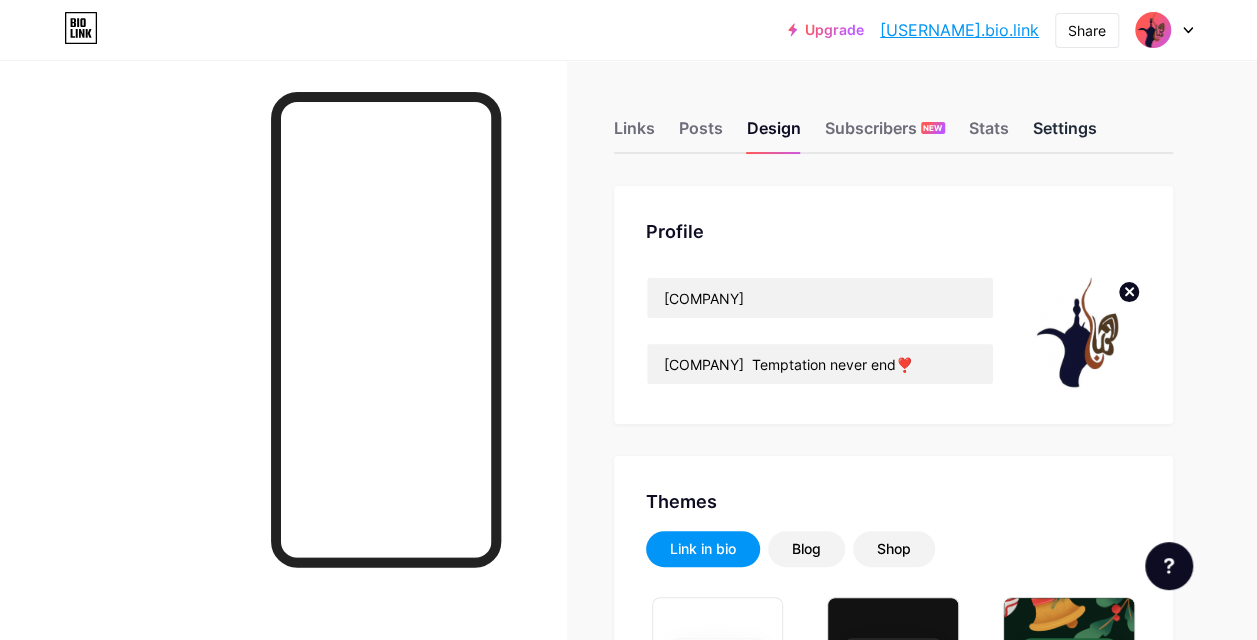 click on "Settings" at bounding box center (1065, 134) 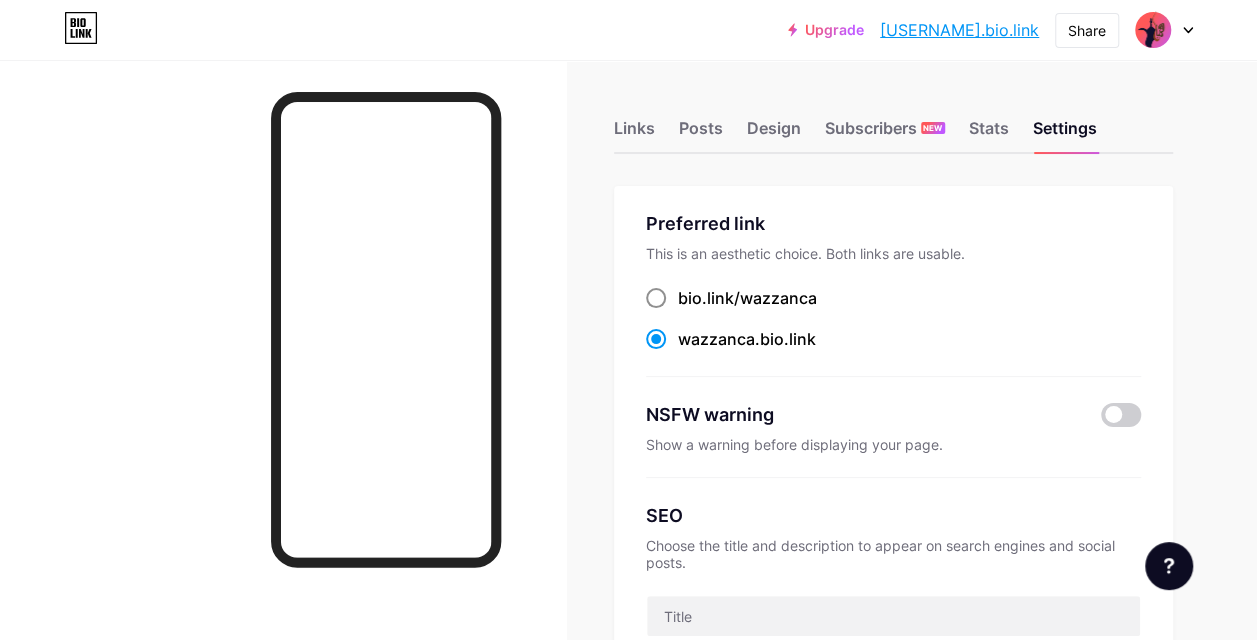 click on "wazzanca" at bounding box center (778, 298) 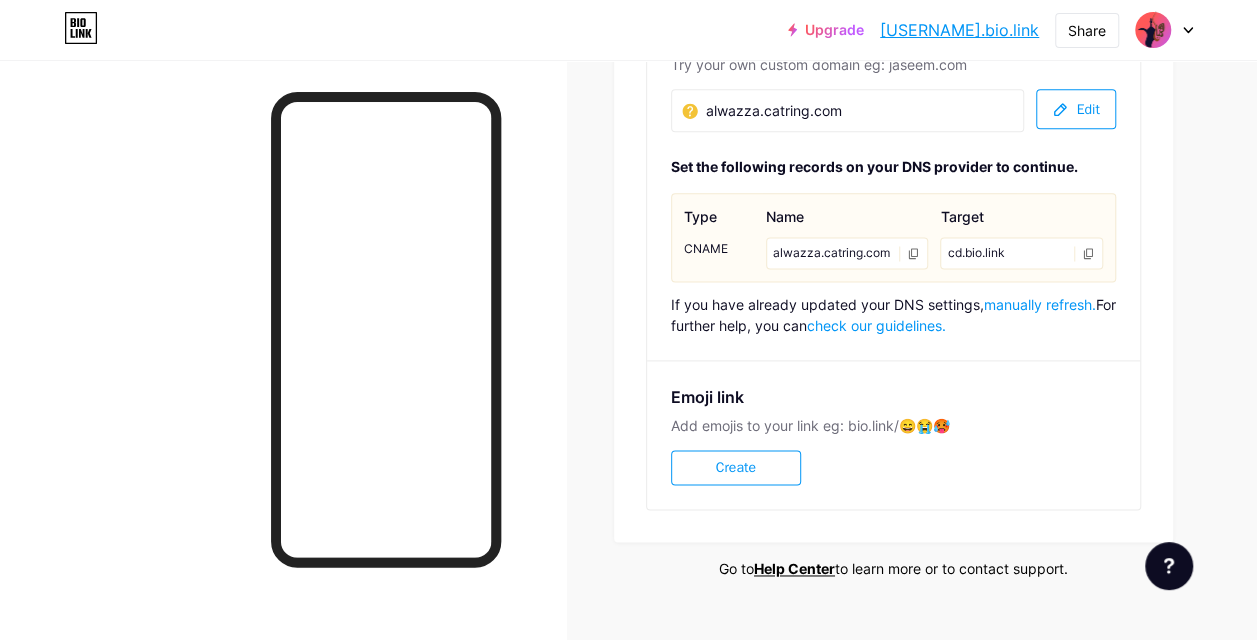 scroll, scrollTop: 1220, scrollLeft: 0, axis: vertical 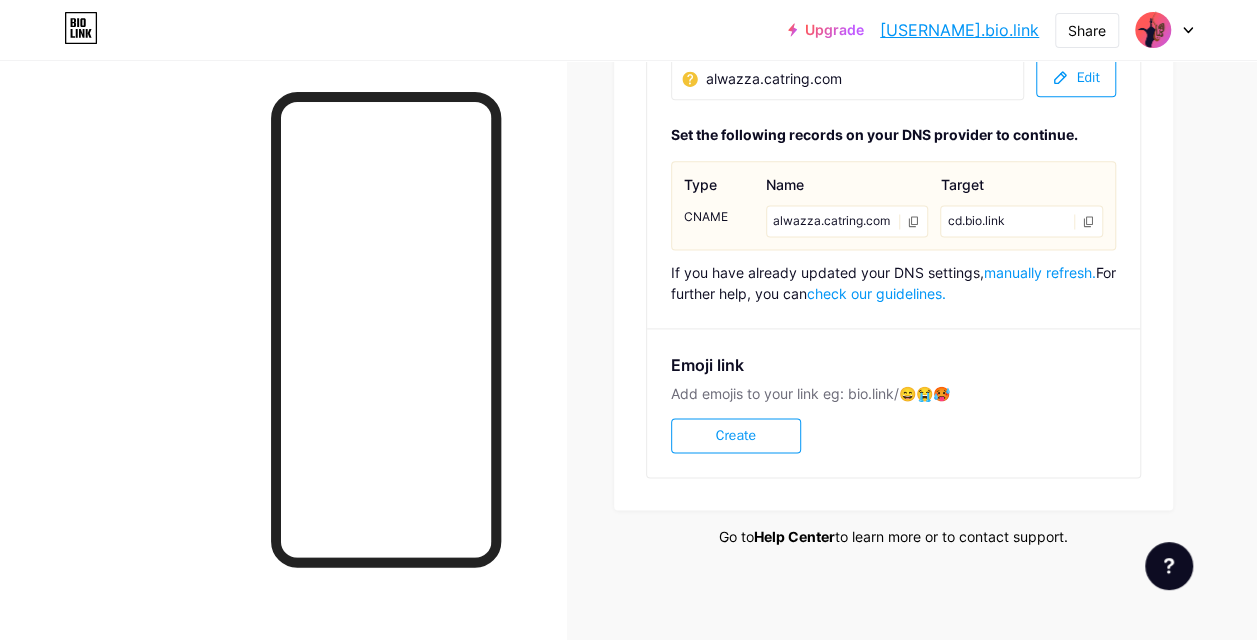 click on "Help Center" at bounding box center [794, 536] 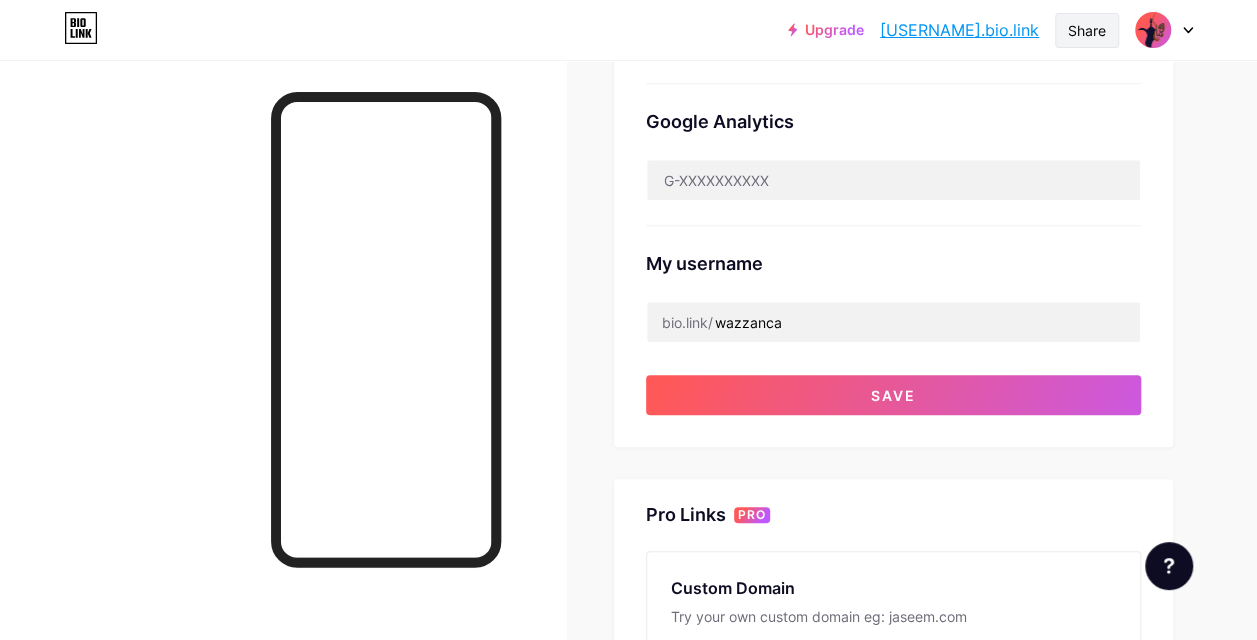 scroll, scrollTop: 520, scrollLeft: 0, axis: vertical 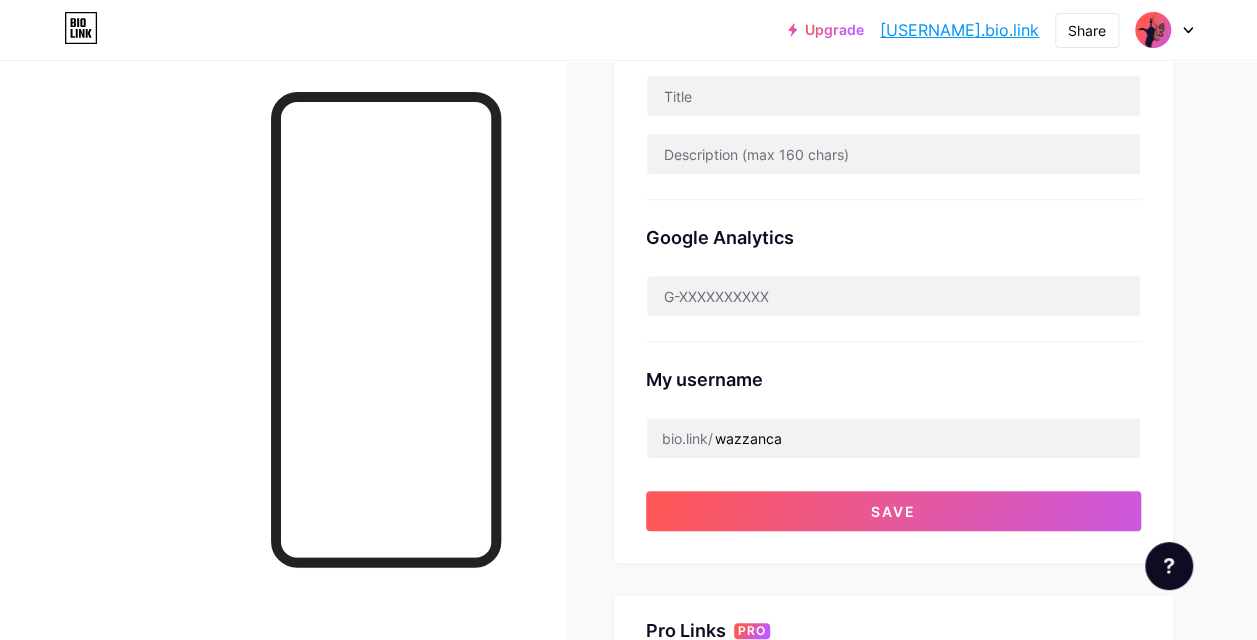 click at bounding box center [1164, 30] 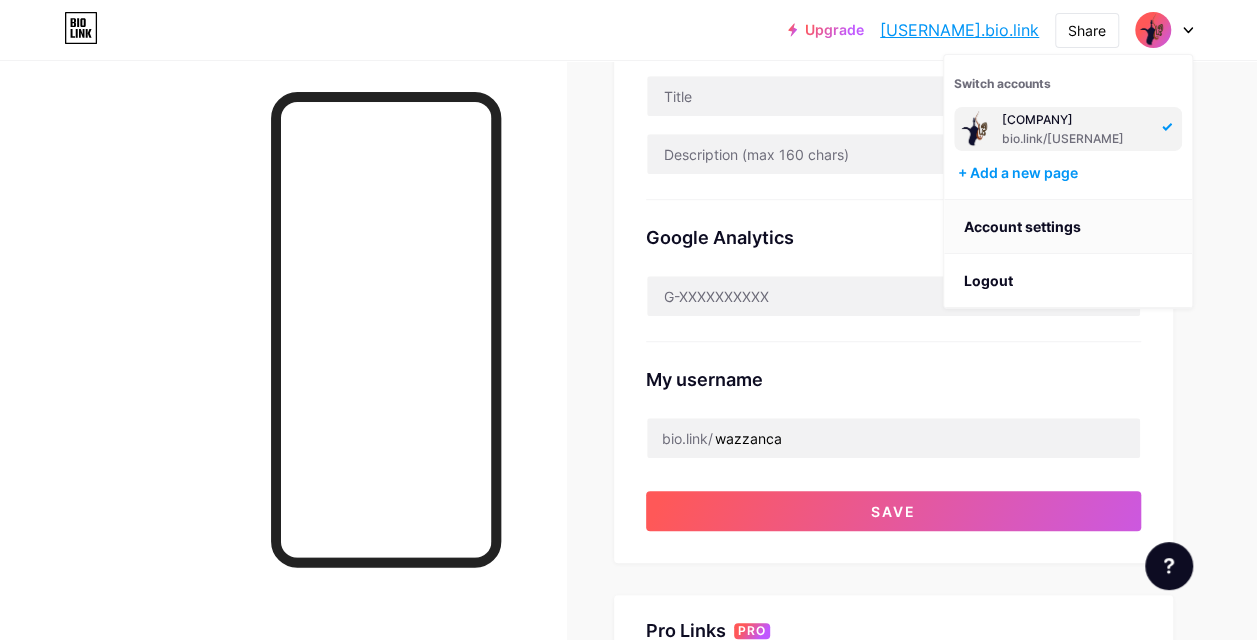 click on "Account settings" at bounding box center (1068, 227) 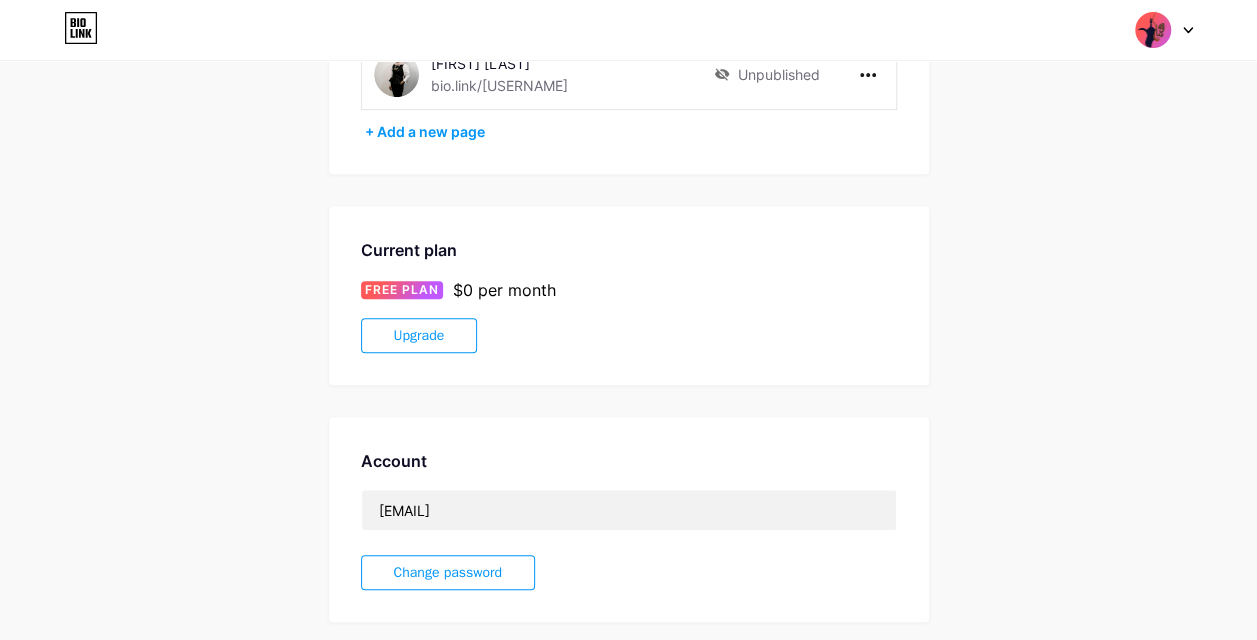 scroll, scrollTop: 283, scrollLeft: 0, axis: vertical 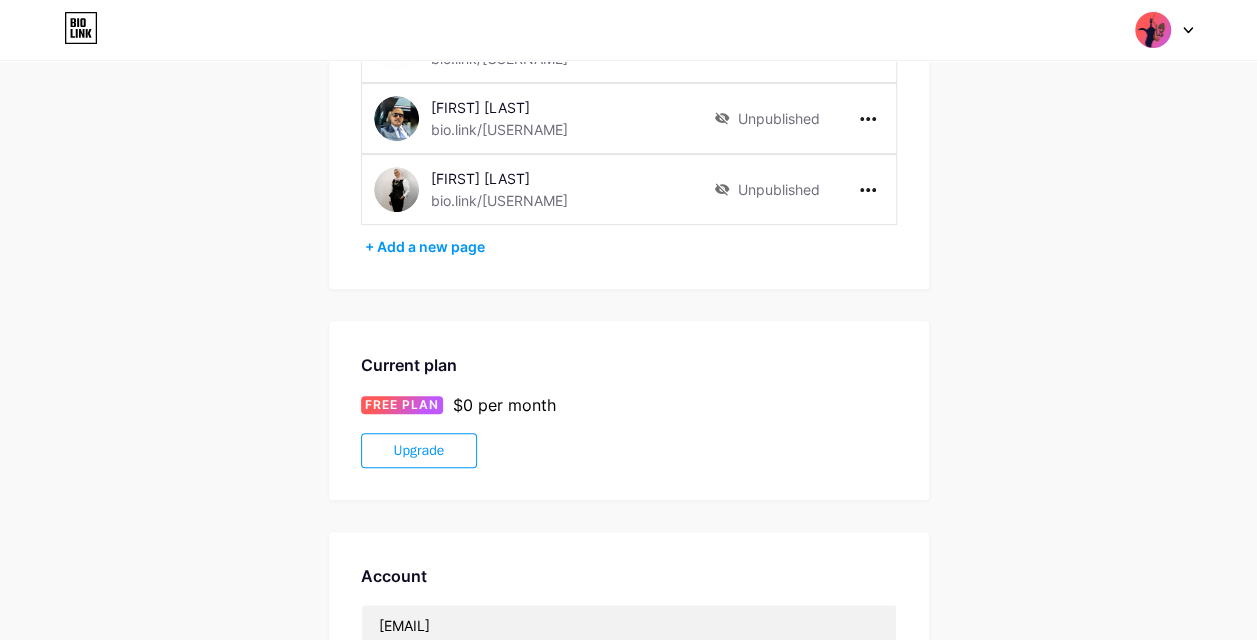 click on "FREE PLAN" at bounding box center [402, 405] 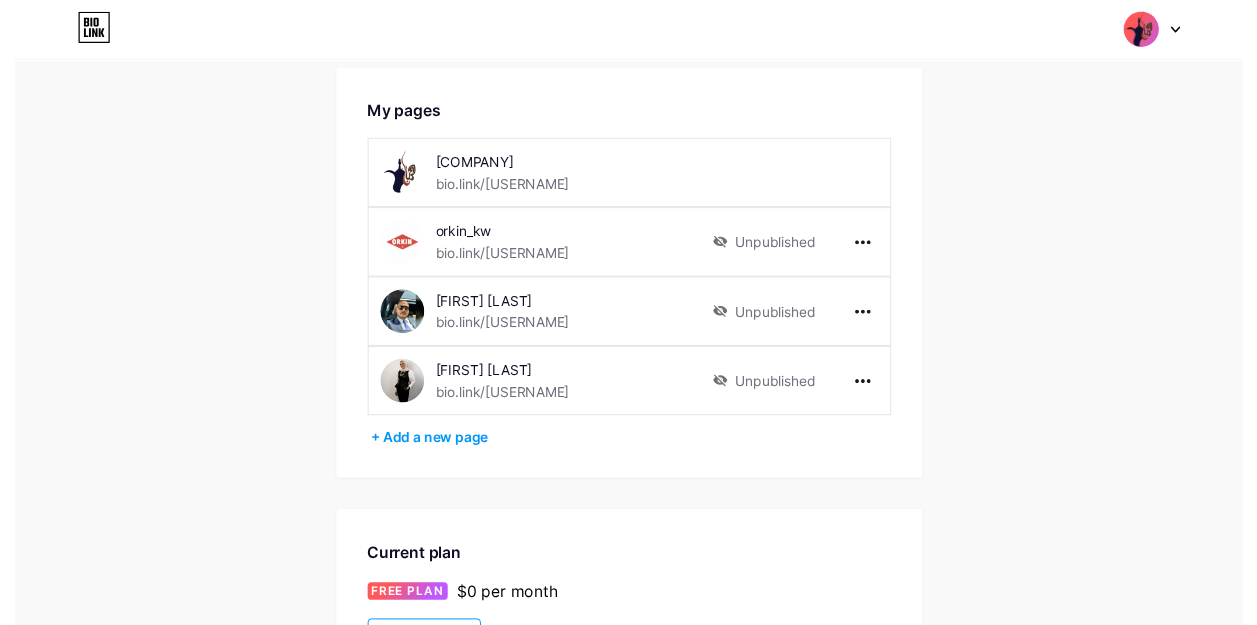 scroll, scrollTop: 0, scrollLeft: 0, axis: both 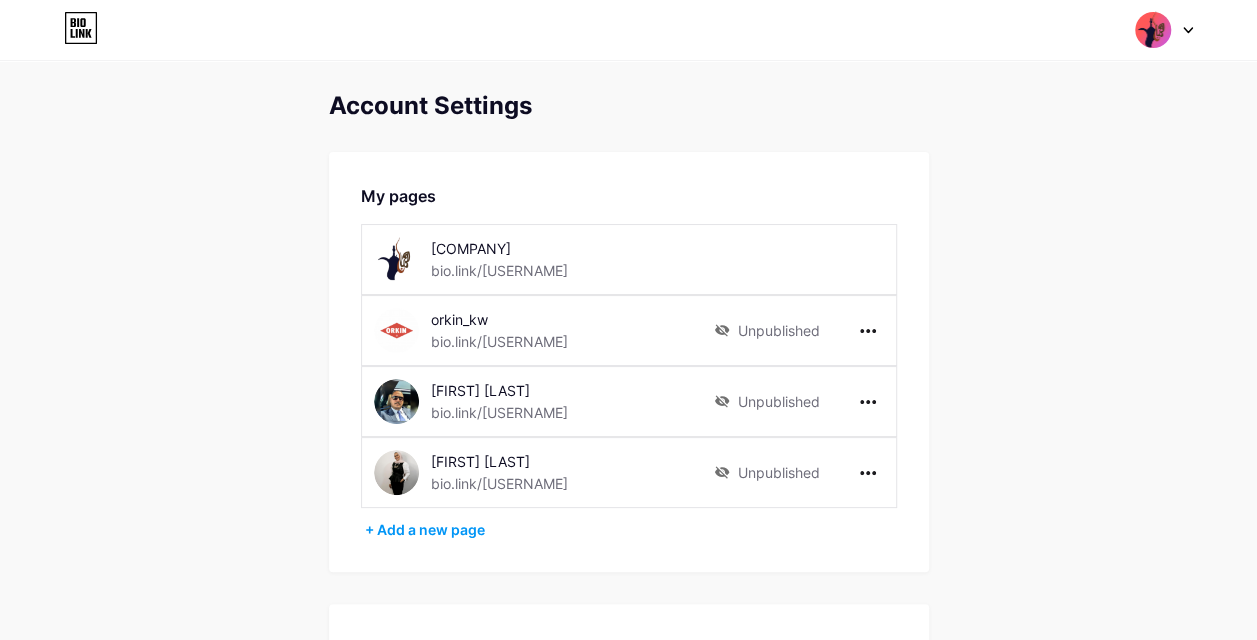 click 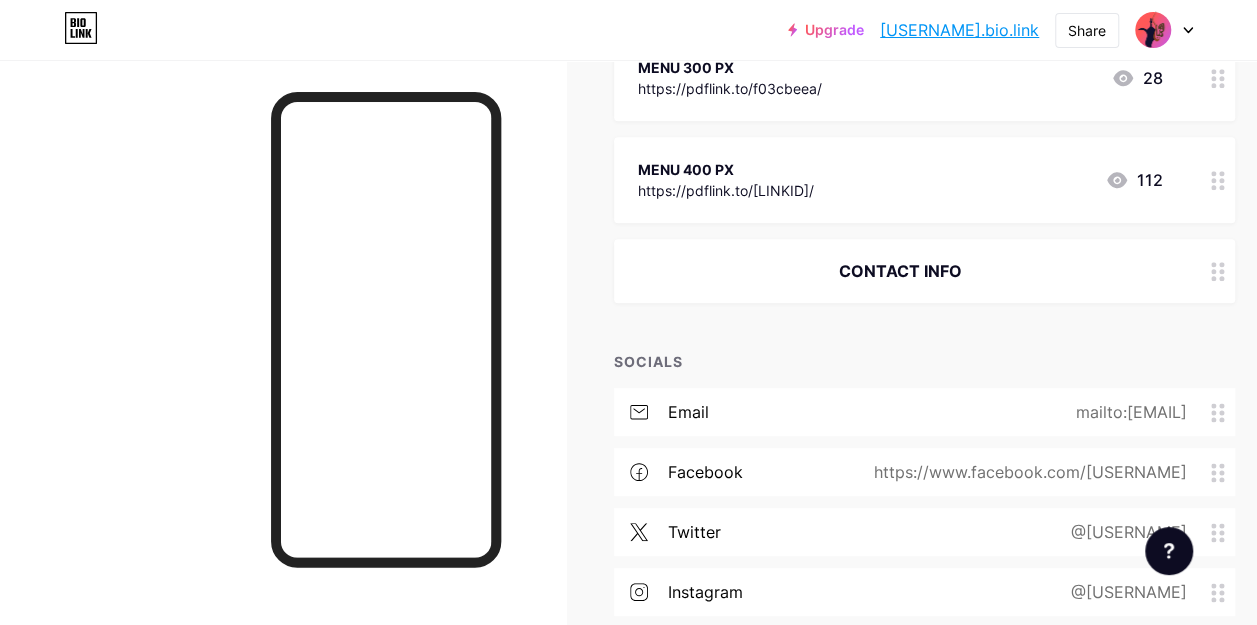 scroll, scrollTop: 1024, scrollLeft: 0, axis: vertical 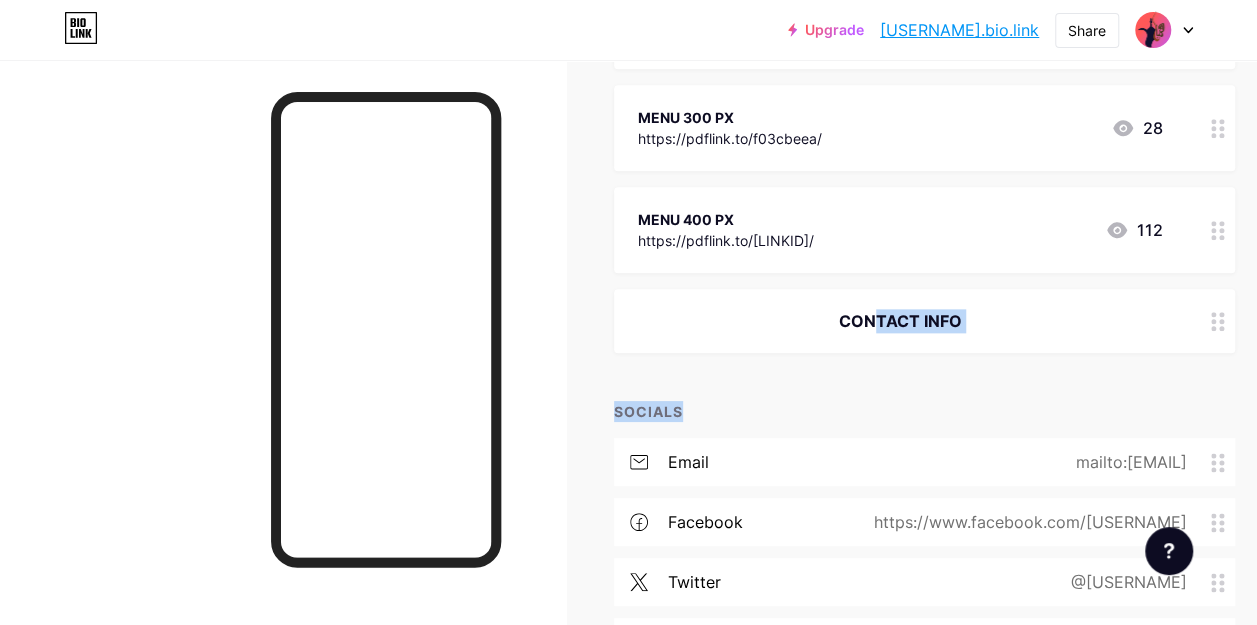 drag, startPoint x: 1152, startPoint y: 32, endPoint x: 779, endPoint y: 351, distance: 490.80545 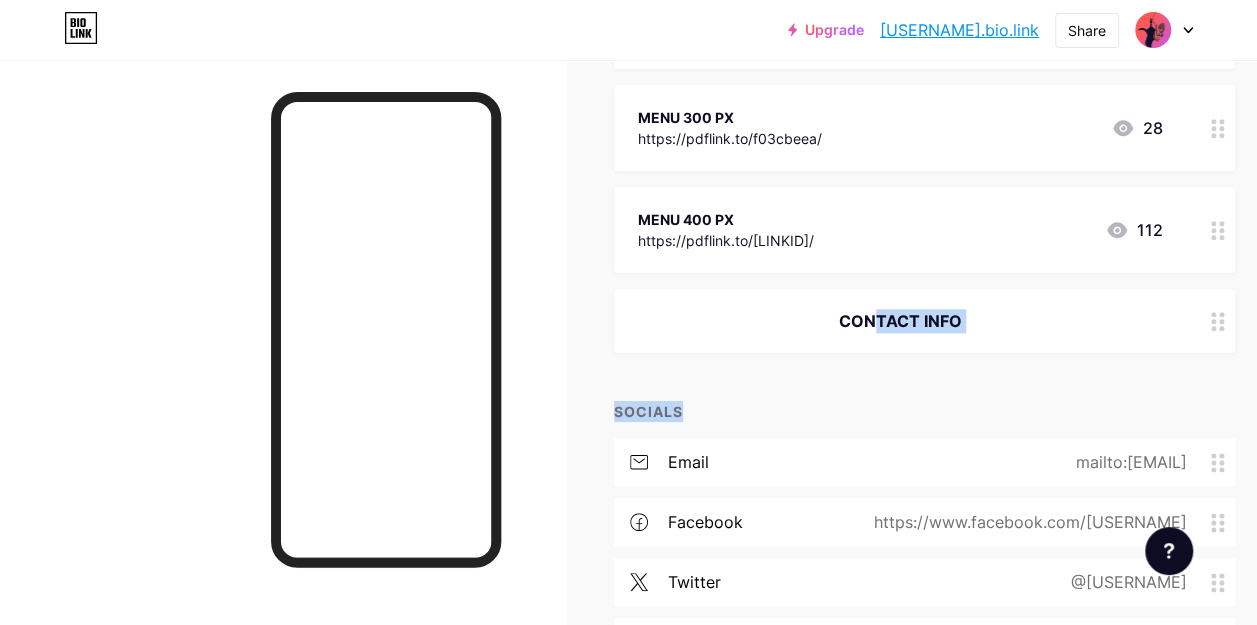 click on "+ ADD LINK     + ADD EMBED
+ Add header
About Us
https://wazzancatering.com/about_us.html
152
THE MENU
MENU 30 PX
https://pdflink.to/30px/
842
MENU 40 PX
https://pdflink.to/b9fb3733/
234
MENU 50 PX
https://pdflink.to/1790eef8/
186
MENU 100 PX
https://pdflink.to/446fbe97/
107
MENU 150 PX
https://pdflink.to/52e61a4f/
45
MENU 200 PX
https://pdflink.to/371e45f0/
46" at bounding box center (924, 94) 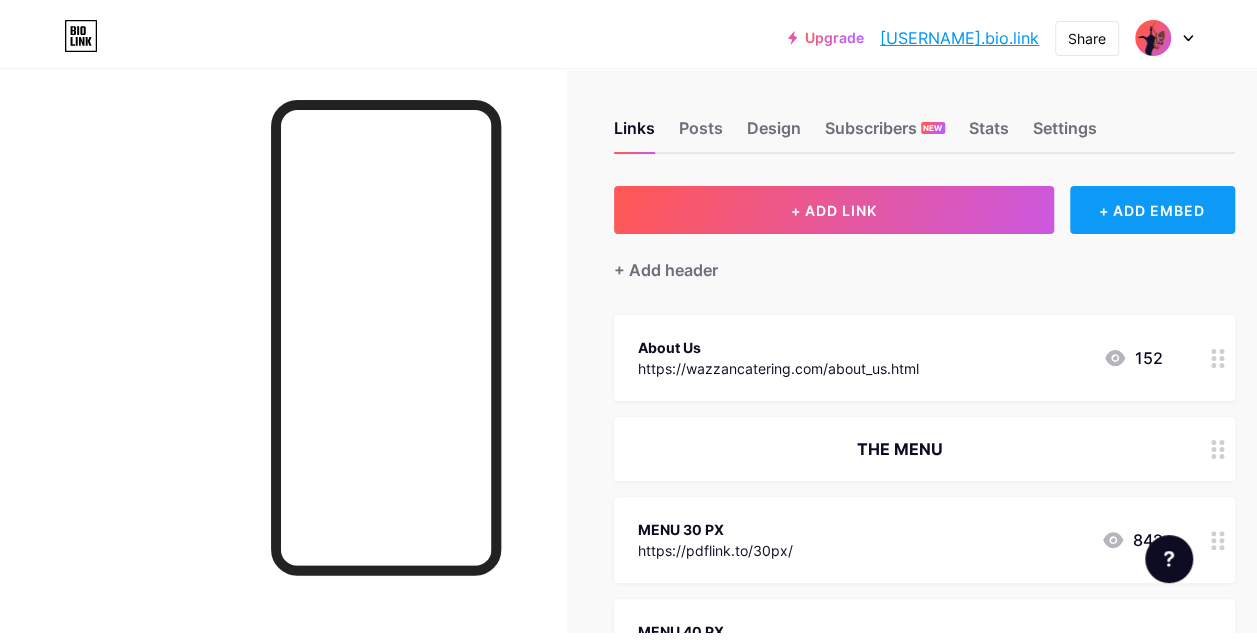 scroll, scrollTop: 0, scrollLeft: 0, axis: both 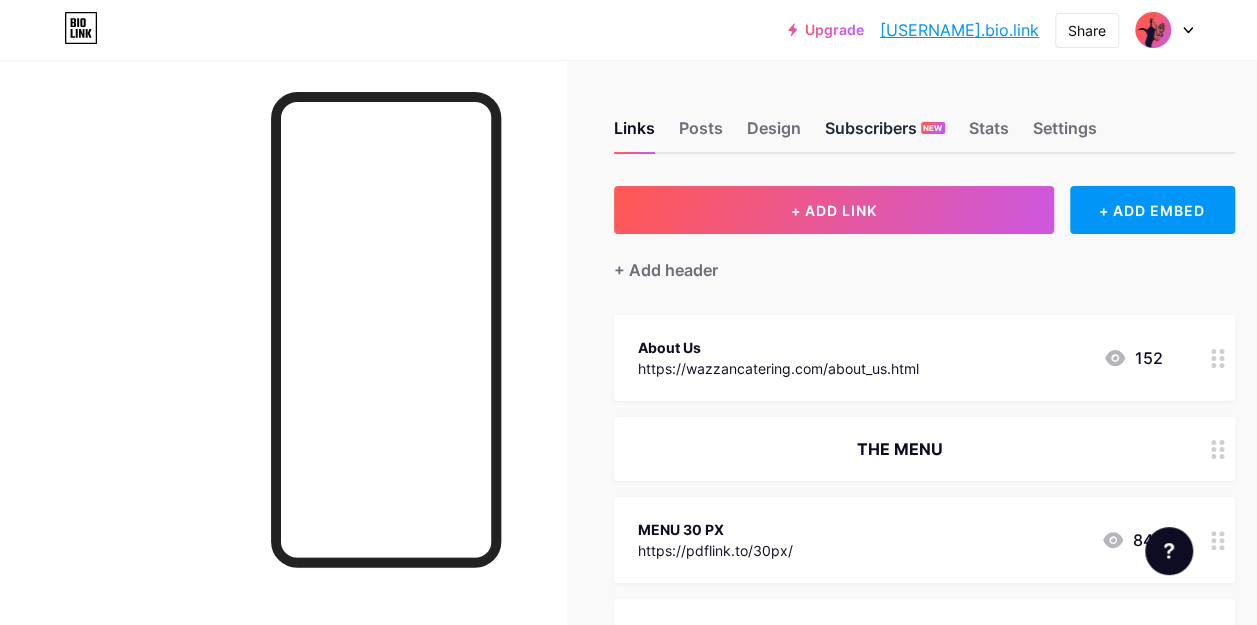 click on "Subscribers
NEW" at bounding box center [885, 134] 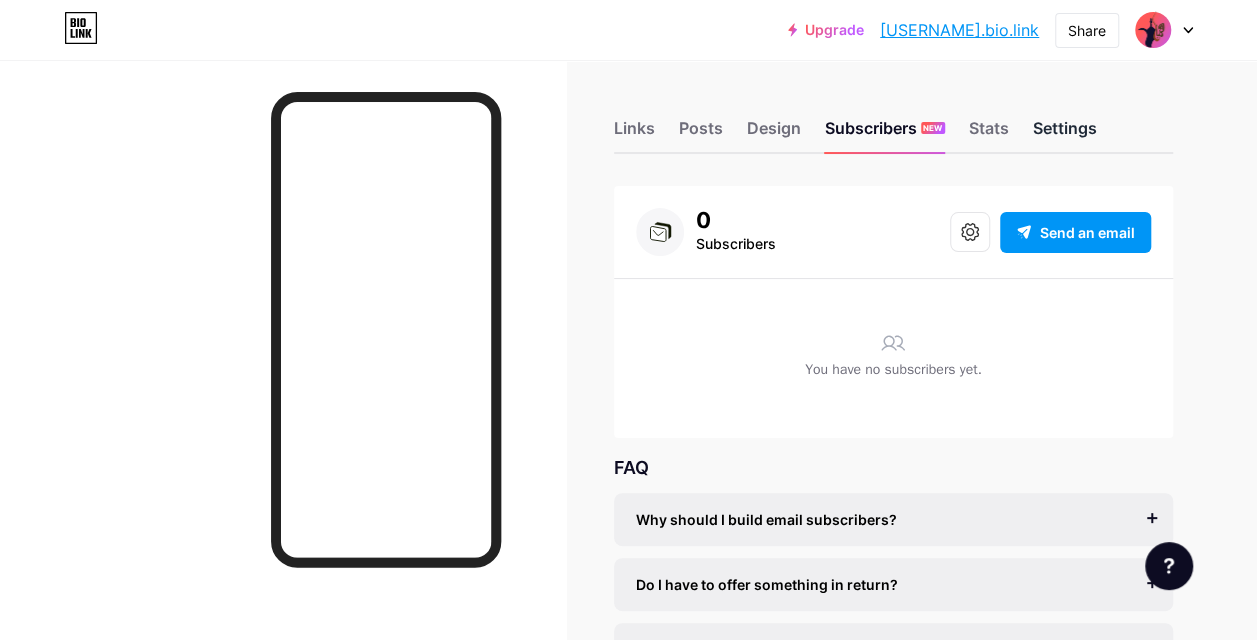 click on "Settings" at bounding box center (1065, 134) 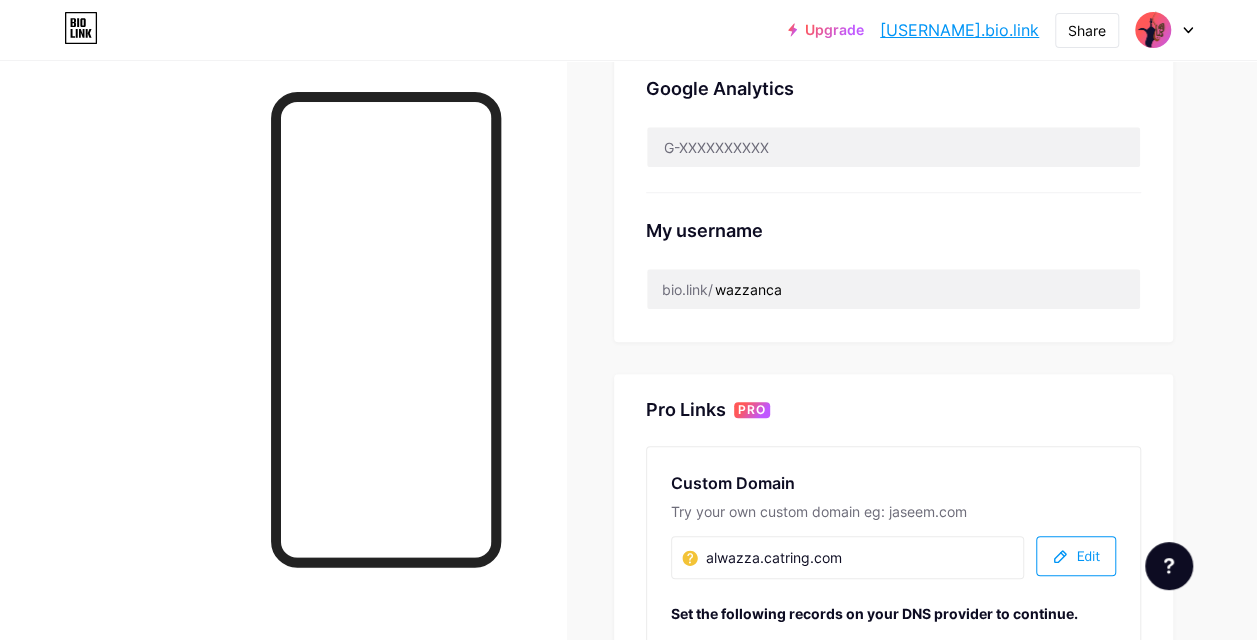 scroll, scrollTop: 700, scrollLeft: 0, axis: vertical 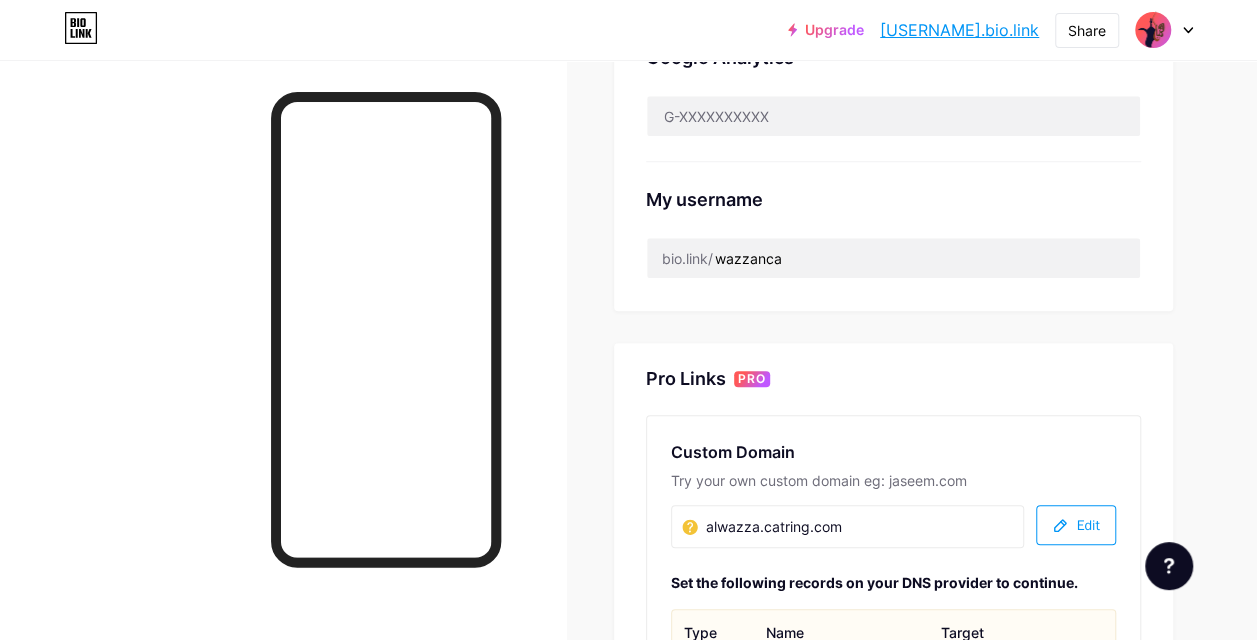 click on "Pro Links   PRO" at bounding box center [893, 379] 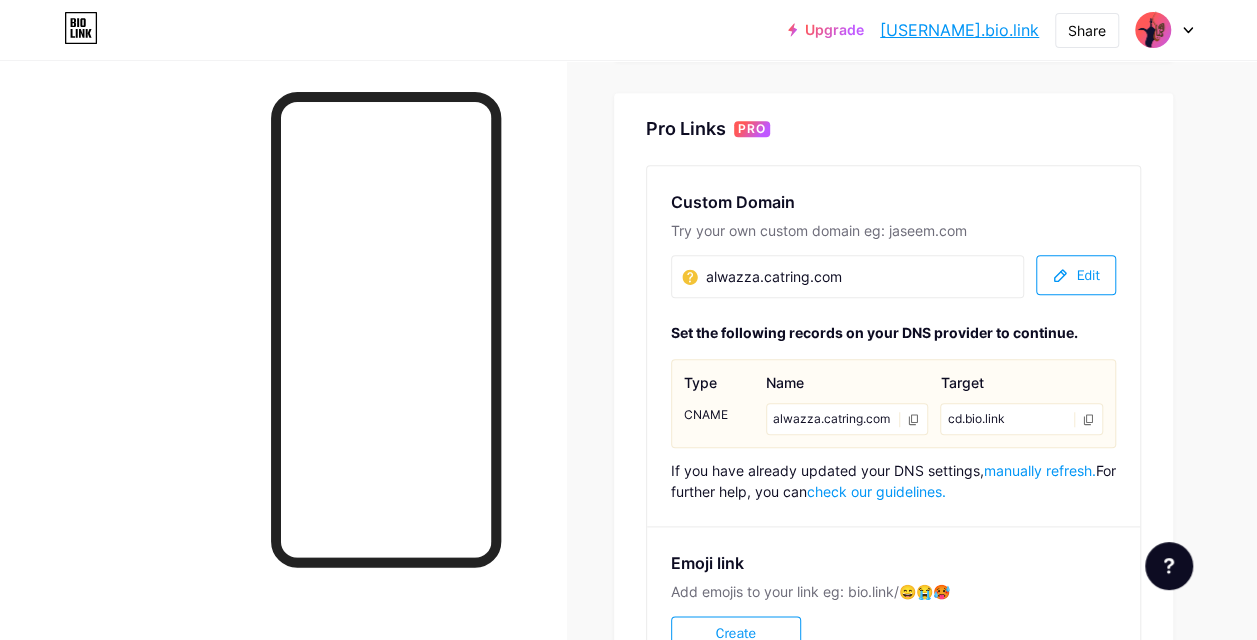scroll, scrollTop: 1000, scrollLeft: 0, axis: vertical 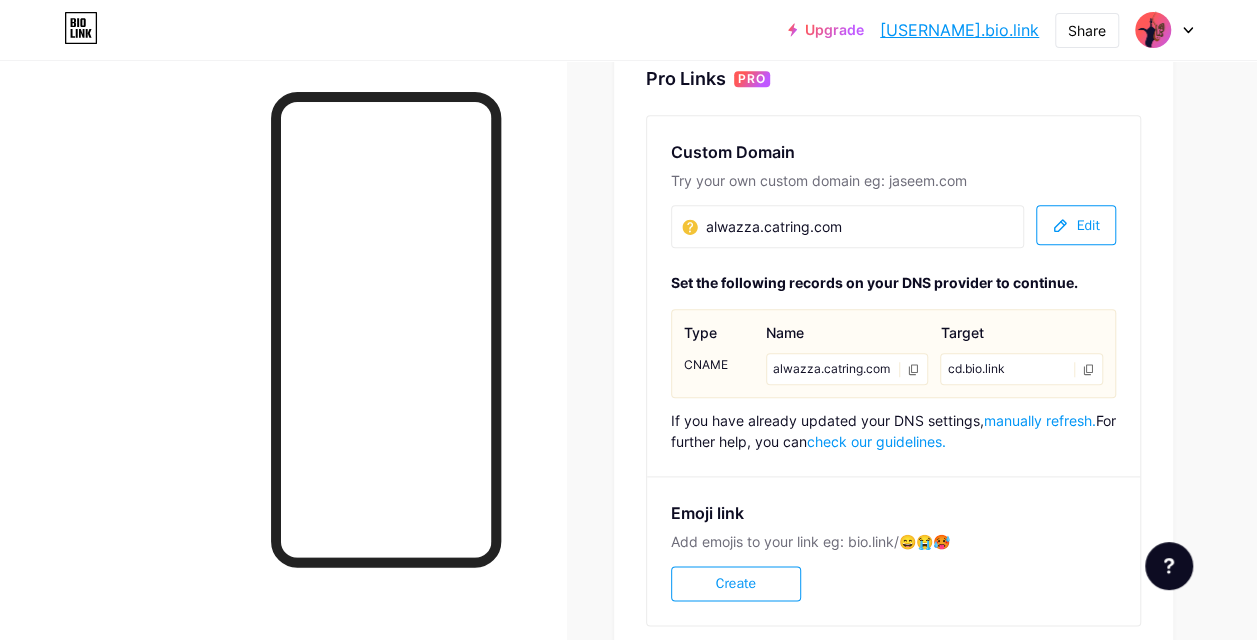 click on "Edit" at bounding box center (1076, 225) 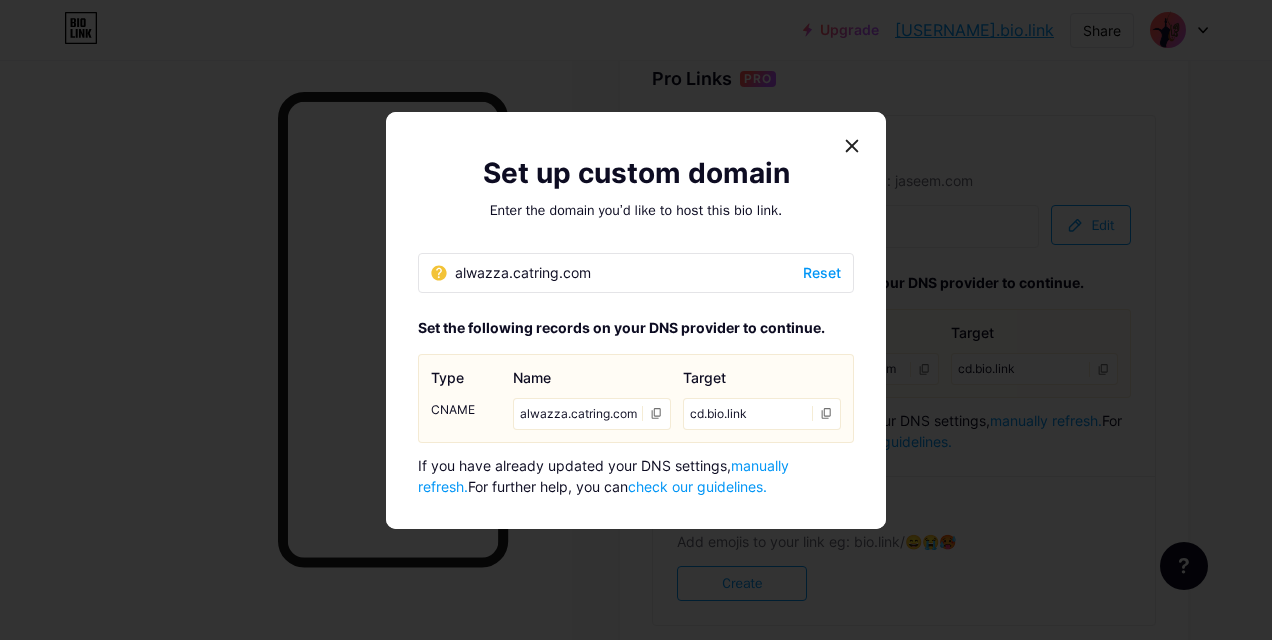 click on "Reset" at bounding box center (822, 272) 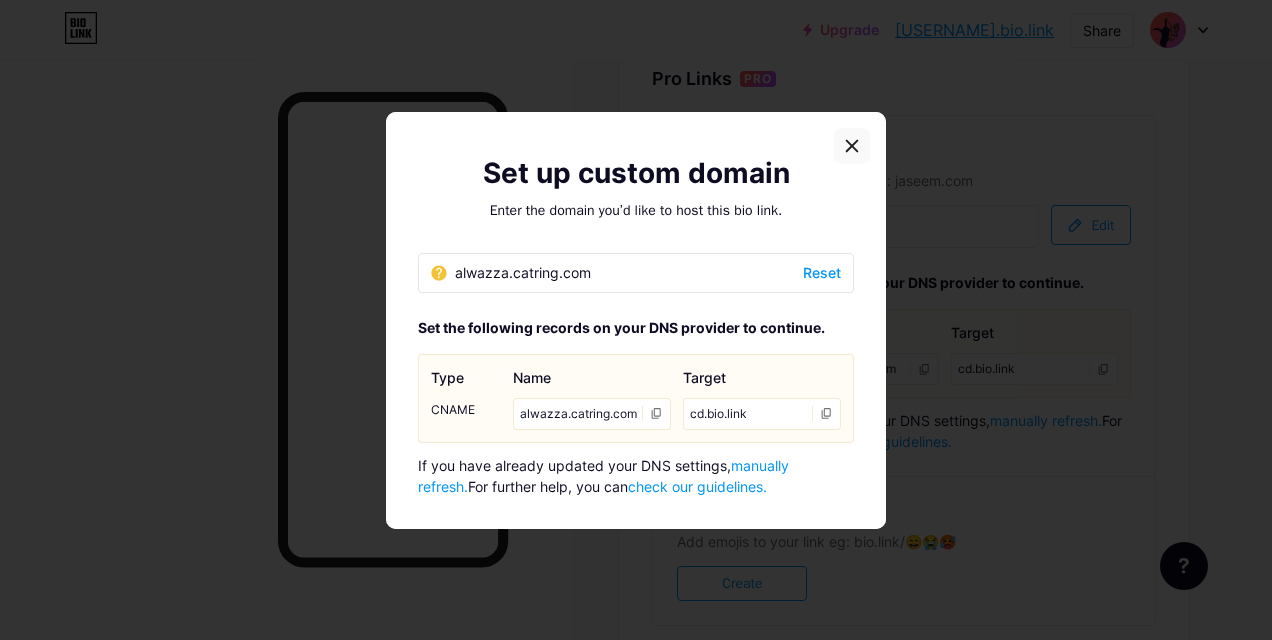 click 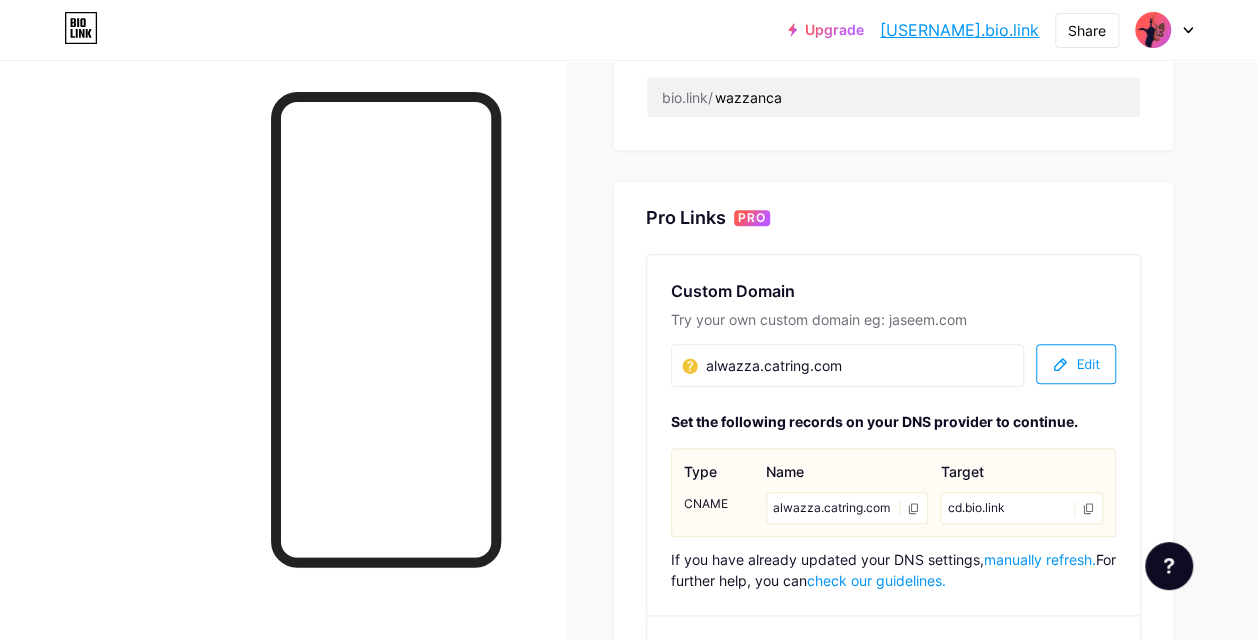 scroll, scrollTop: 548, scrollLeft: 0, axis: vertical 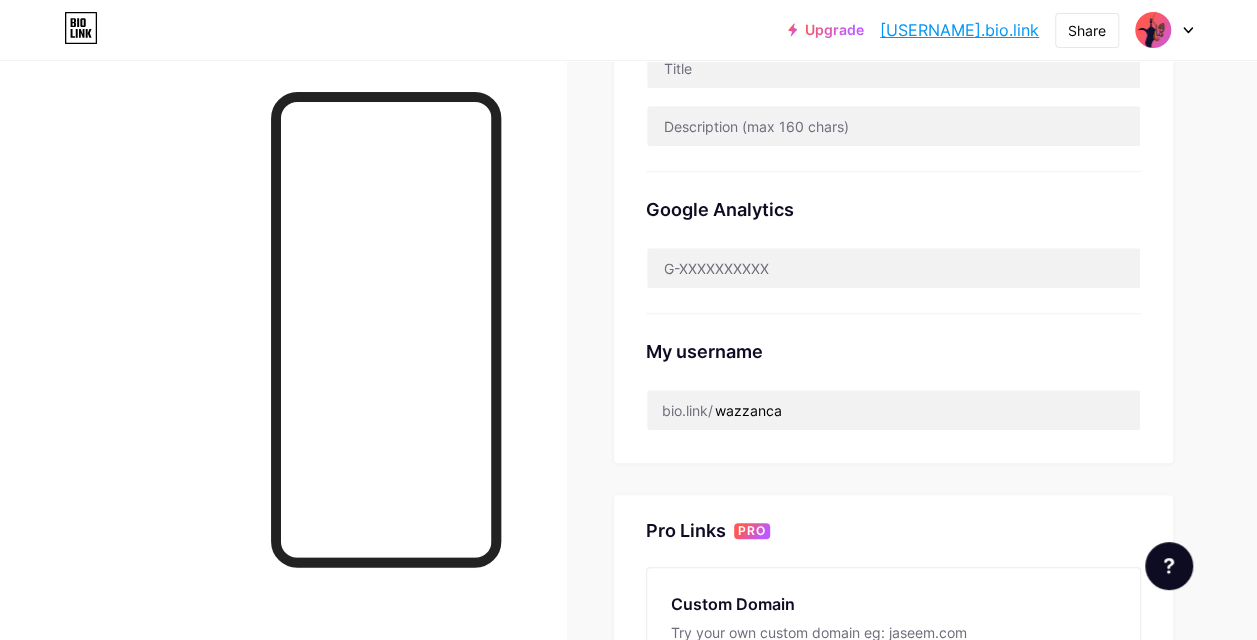 drag, startPoint x: 984, startPoint y: 24, endPoint x: 962, endPoint y: 30, distance: 22.803509 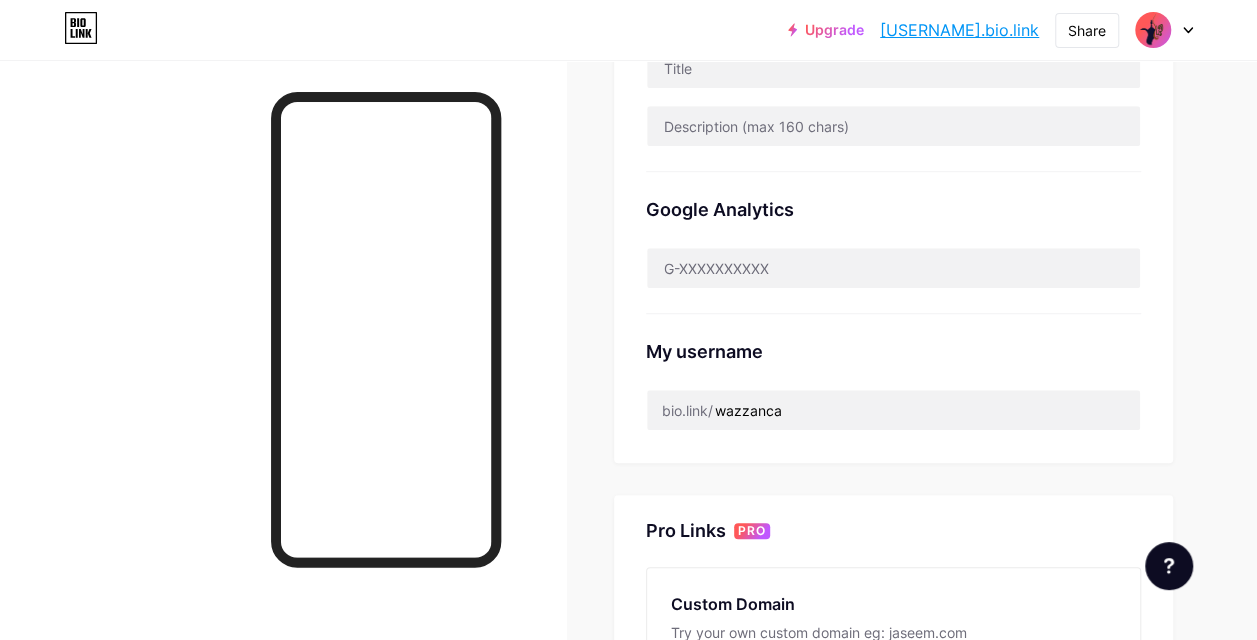 click at bounding box center (1164, 30) 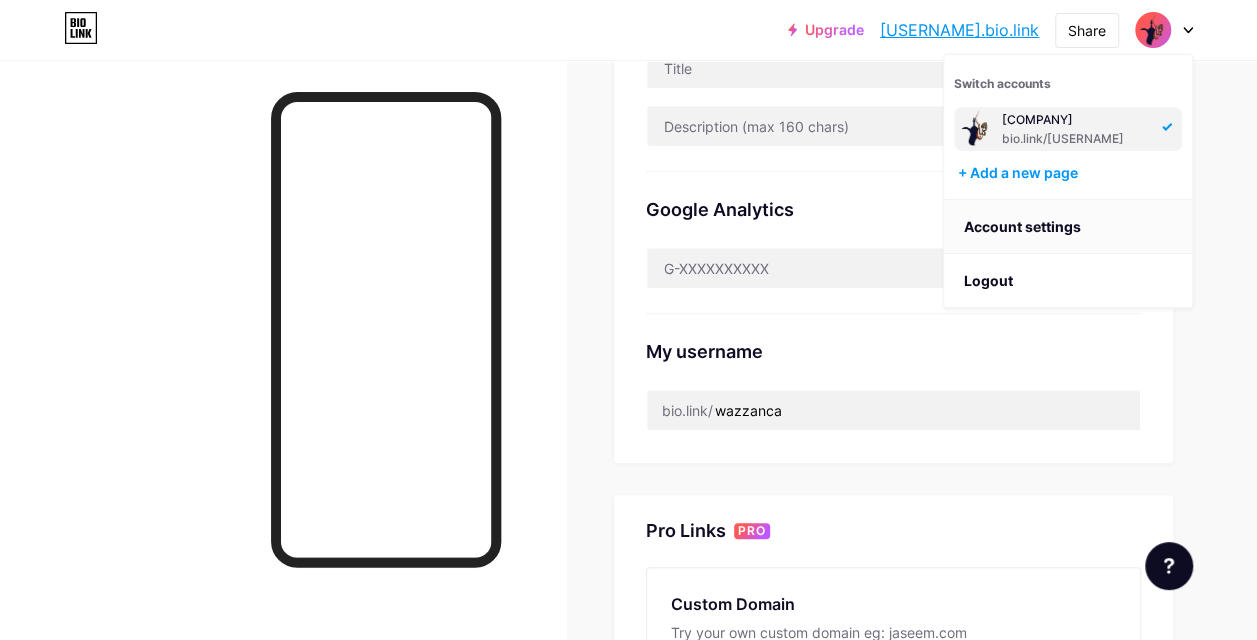 click on "Account settings" at bounding box center [1068, 227] 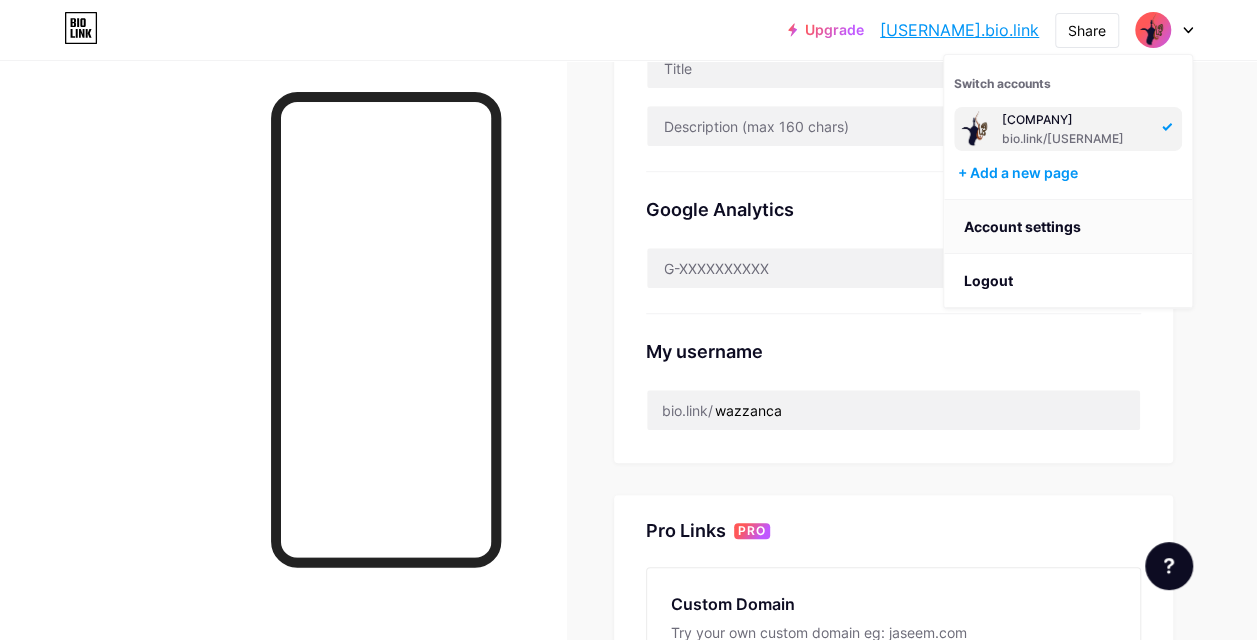 scroll, scrollTop: 0, scrollLeft: 0, axis: both 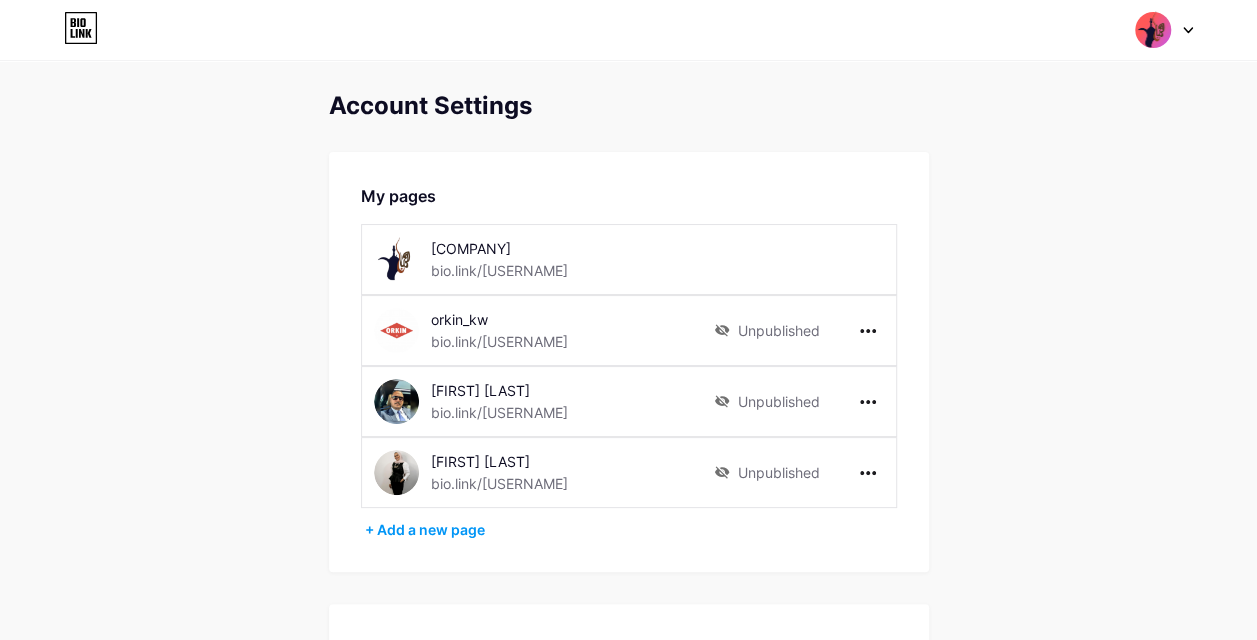 click on "[COMPANY]   bio.link/[USERNAME]" at bounding box center (629, 259) 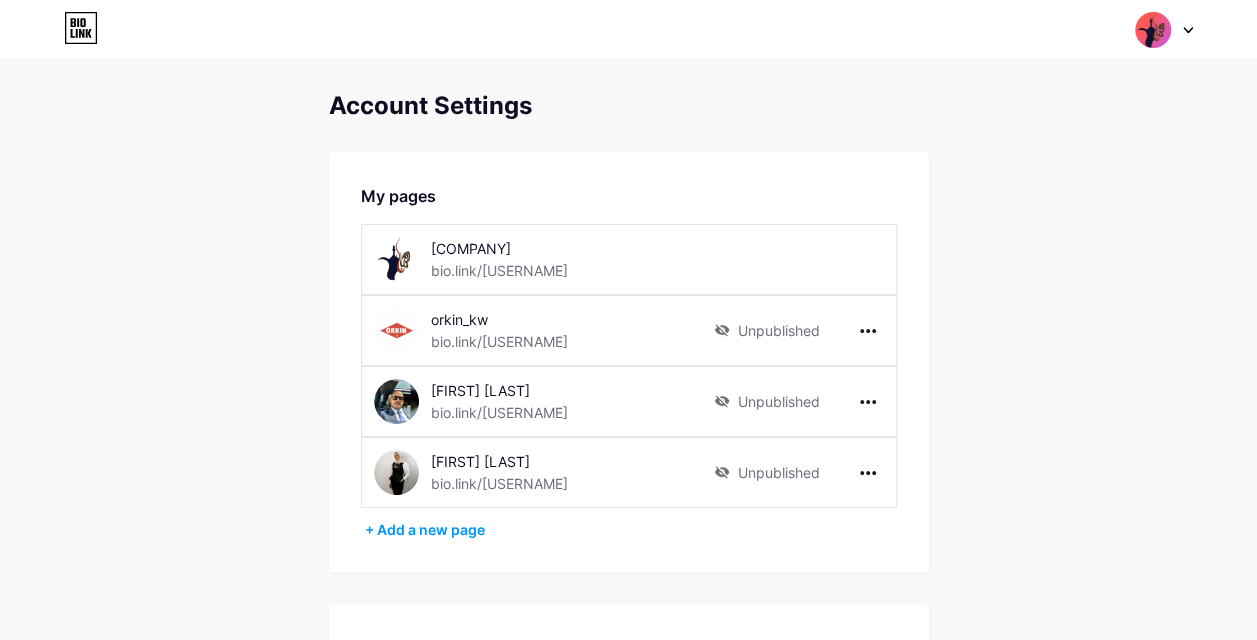 click on "Unpublished" at bounding box center (799, 330) 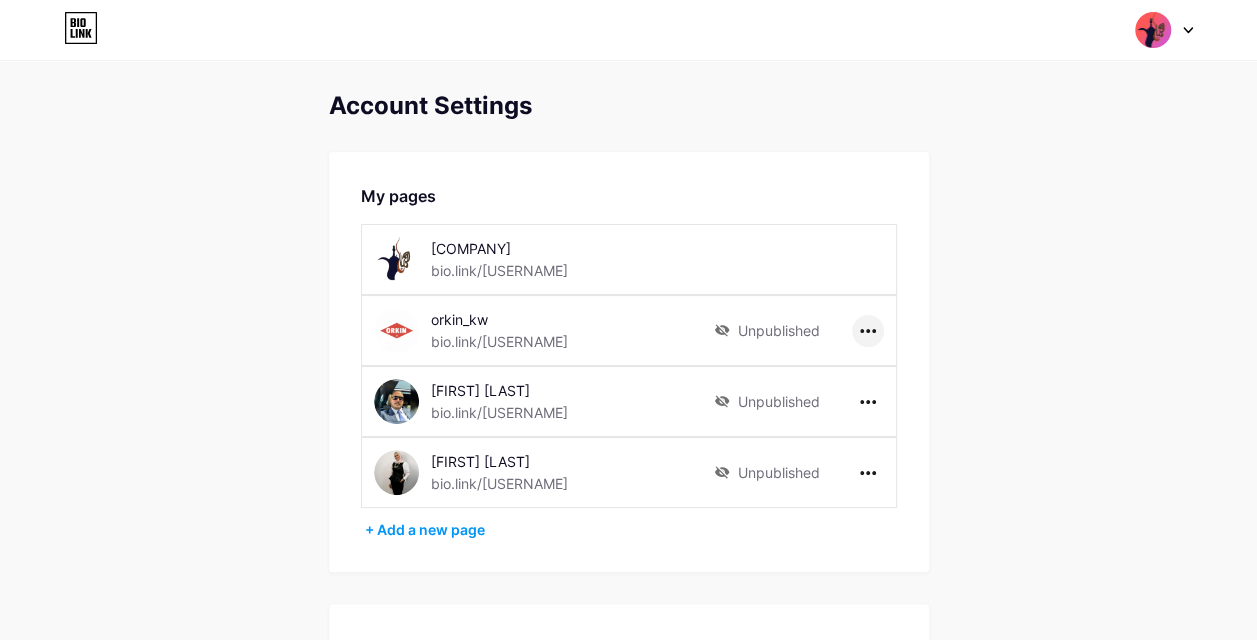 click at bounding box center [868, 331] 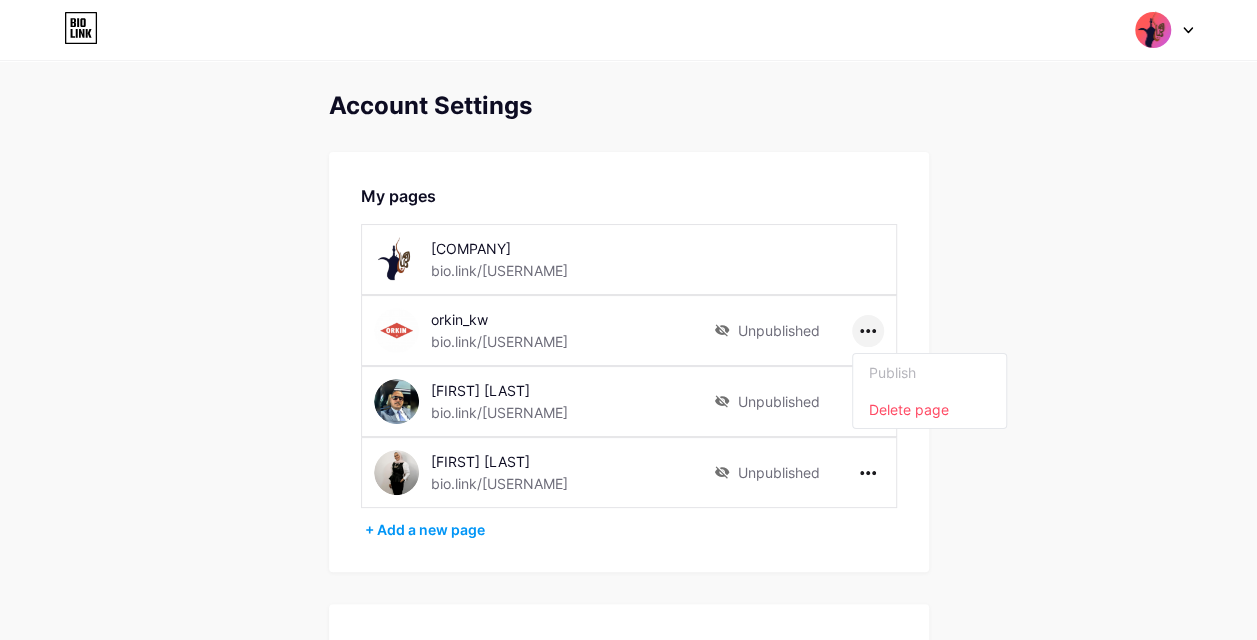 click at bounding box center (868, 331) 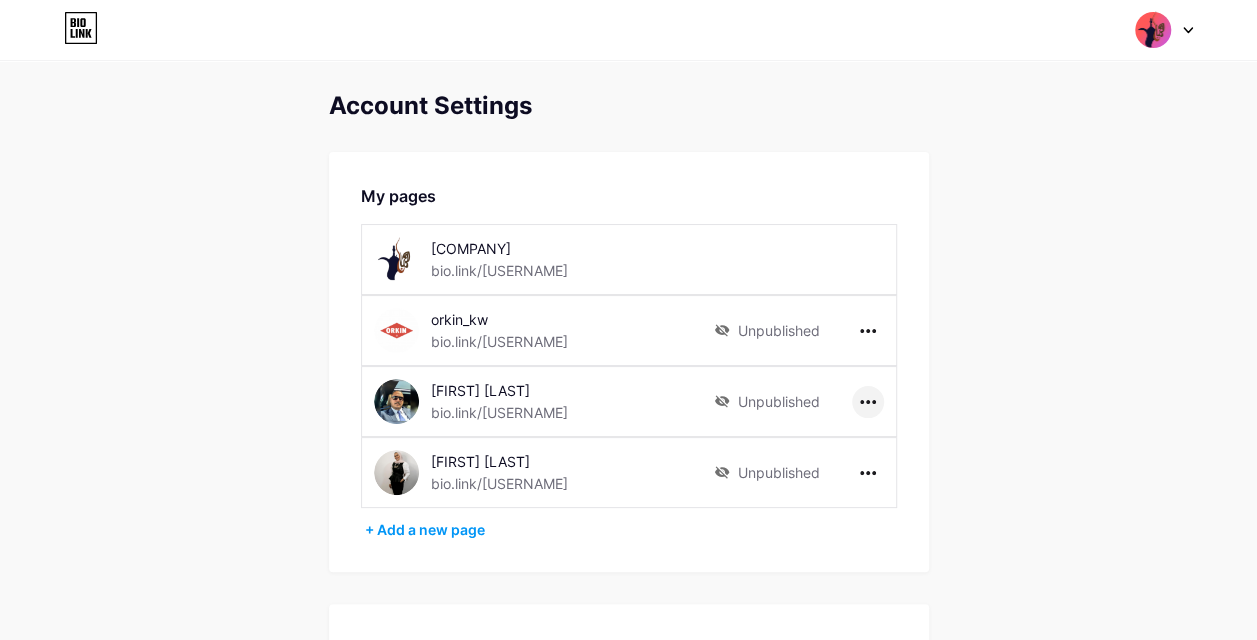 click at bounding box center [868, 402] 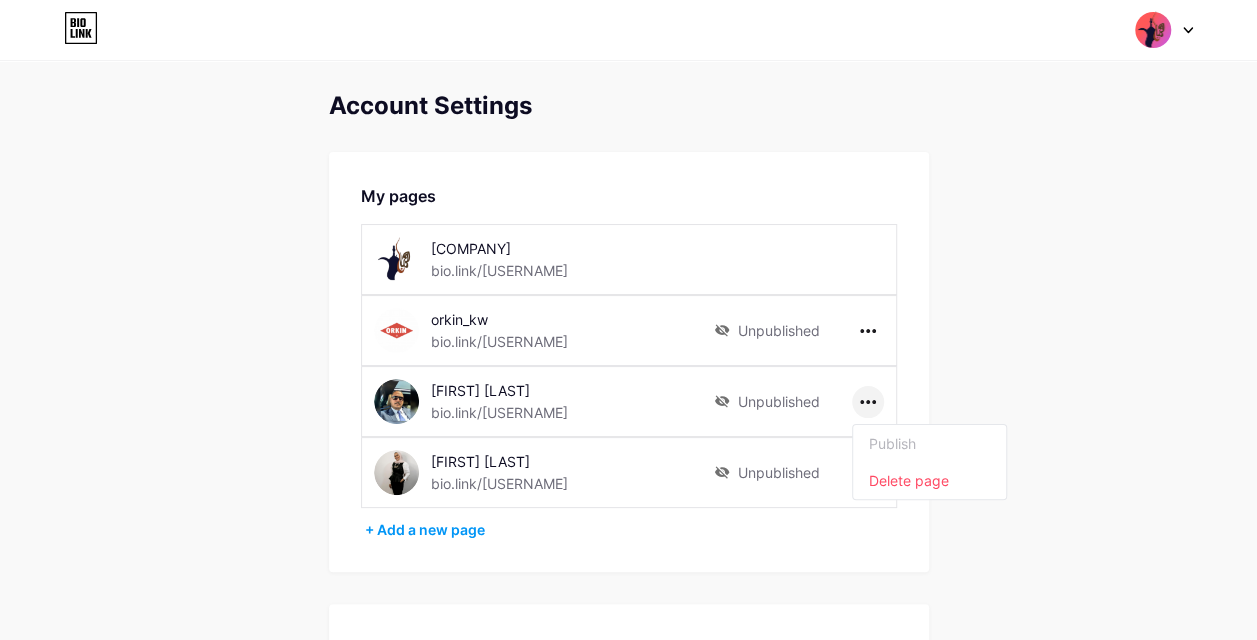 click at bounding box center [868, 402] 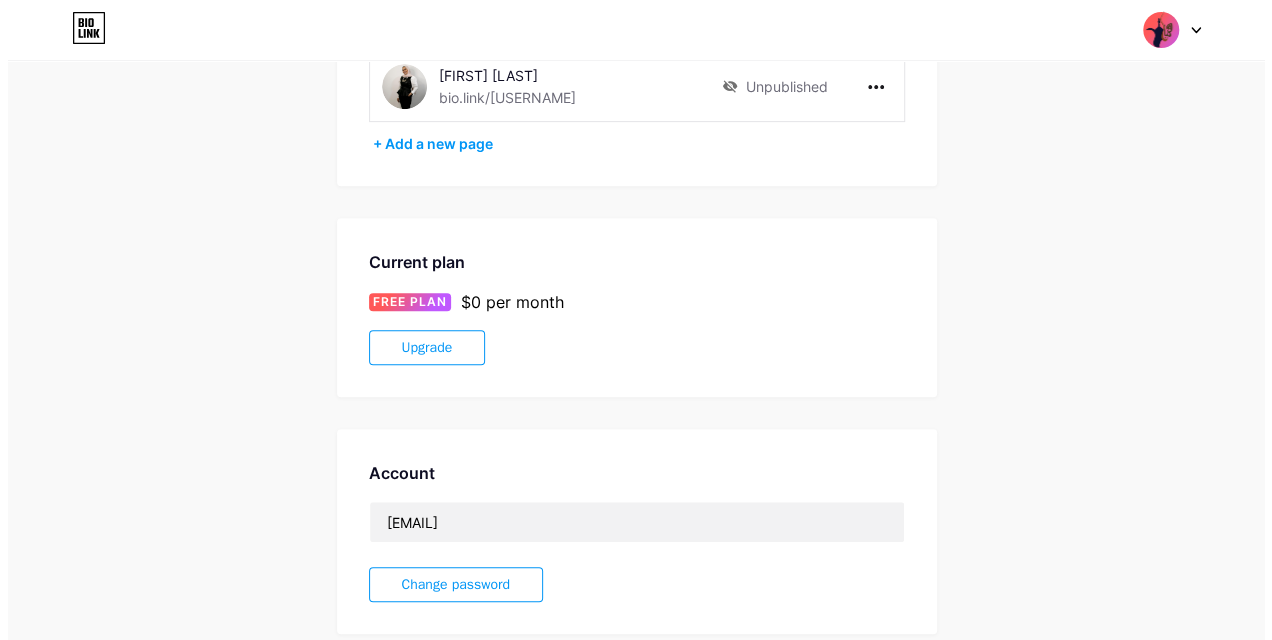 scroll, scrollTop: 383, scrollLeft: 0, axis: vertical 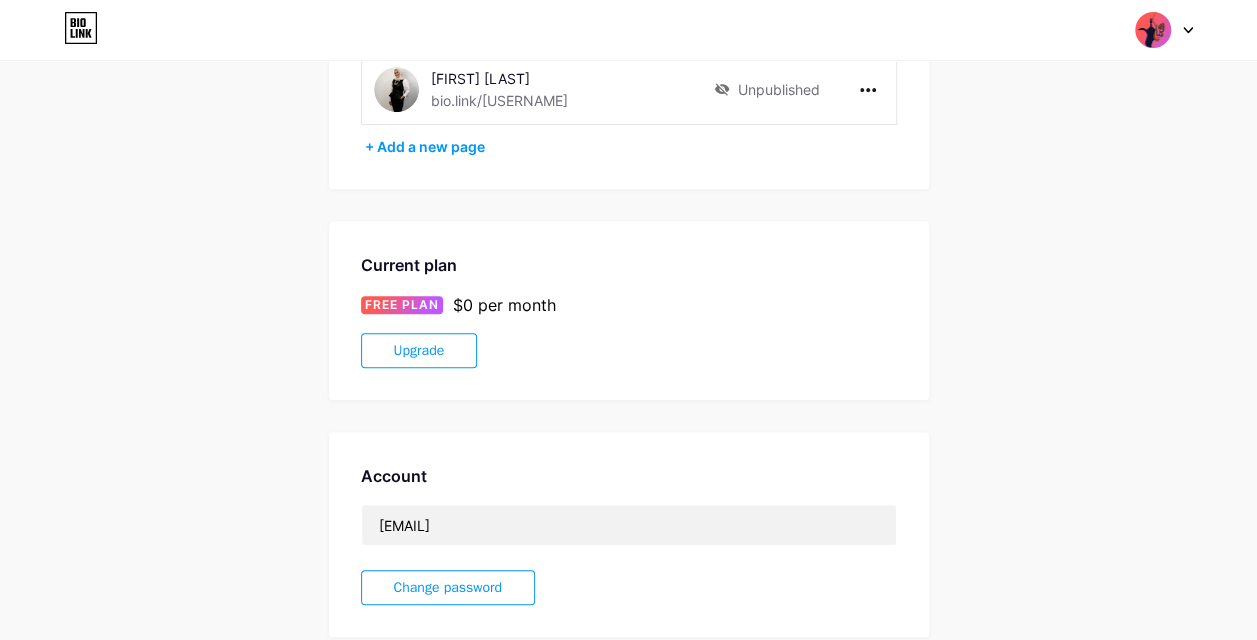 click on "Upgrade" at bounding box center [419, 350] 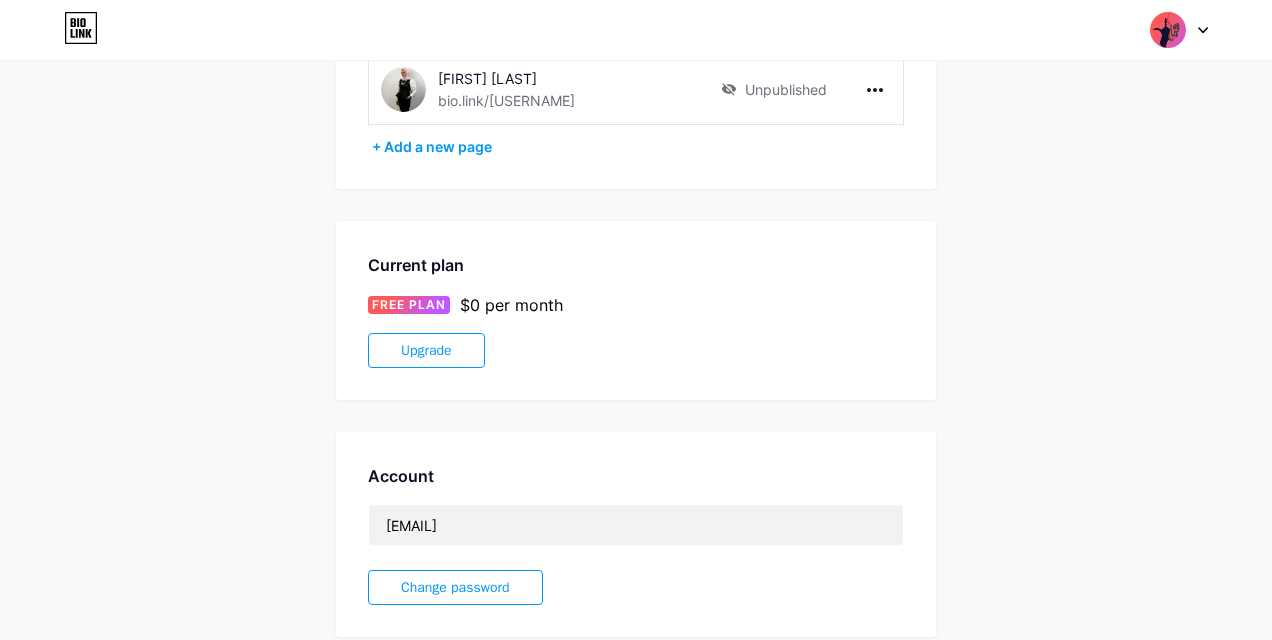 click on "Free plan   $0   /month
Your current plan   1 Website Unlimited visitors Themes & Apps Advanced Stats" at bounding box center (376, 575) 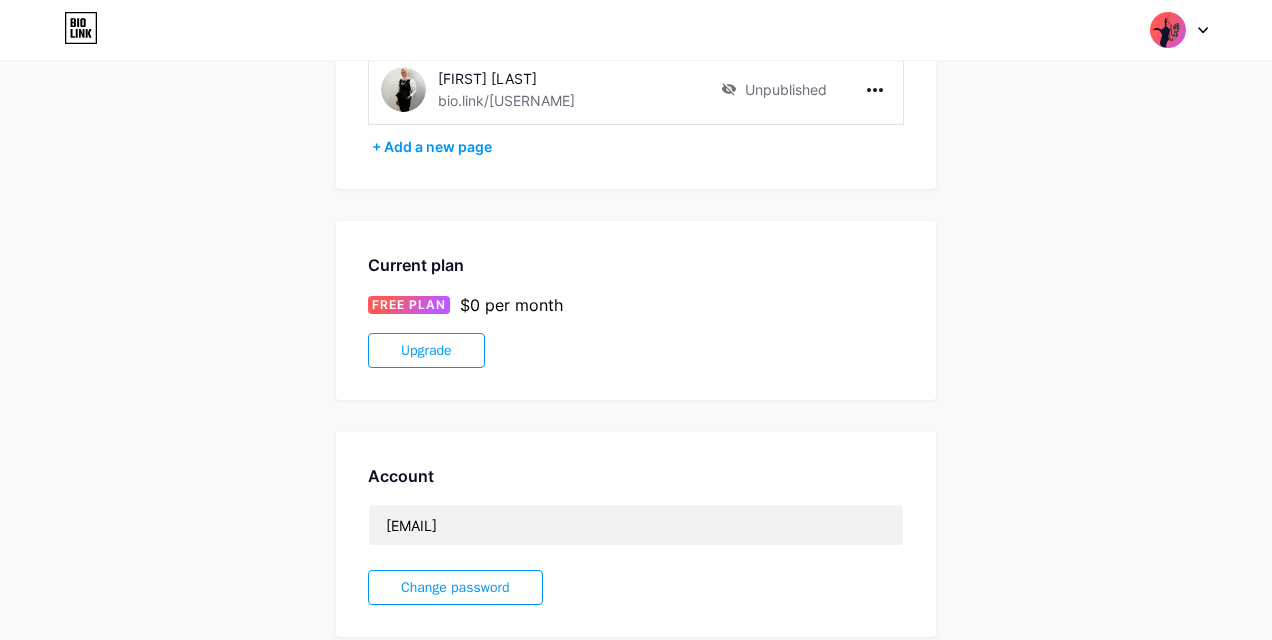 click on "1 Website" at bounding box center (303, 438) 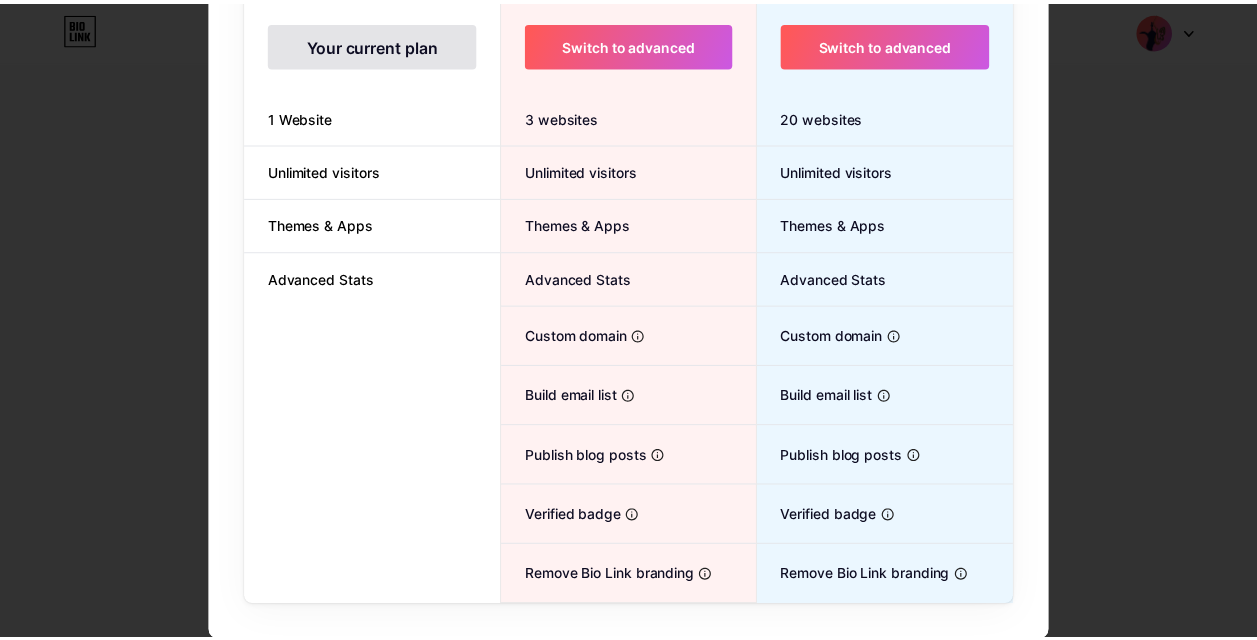 scroll, scrollTop: 22, scrollLeft: 0, axis: vertical 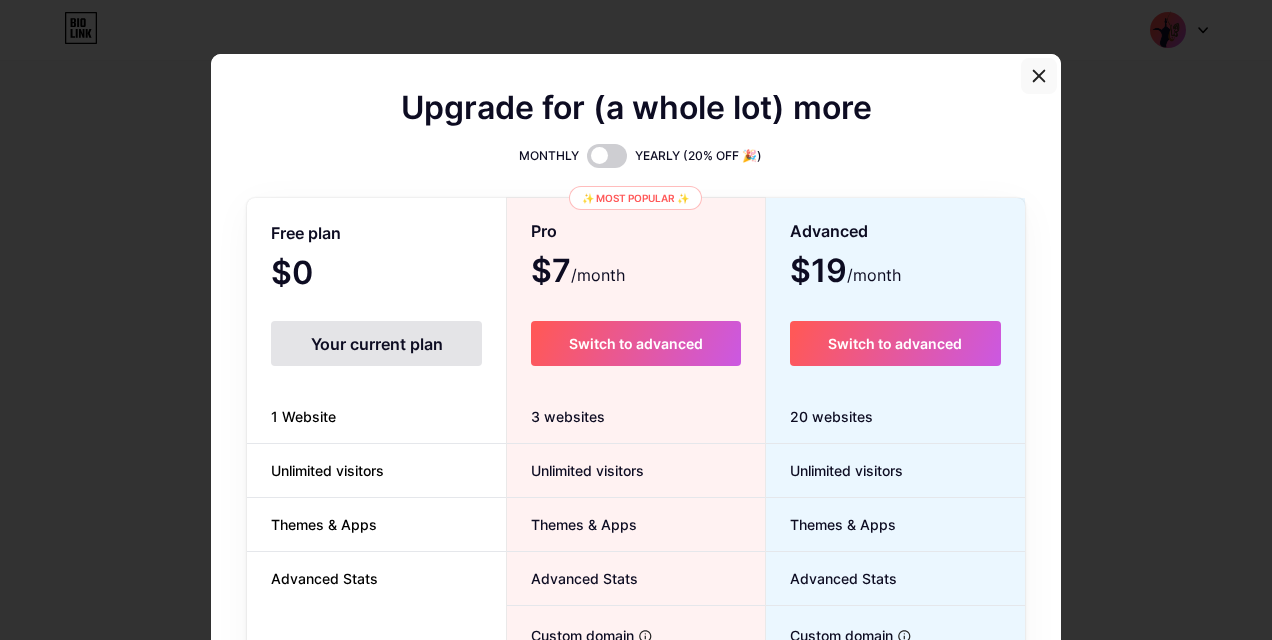 click 